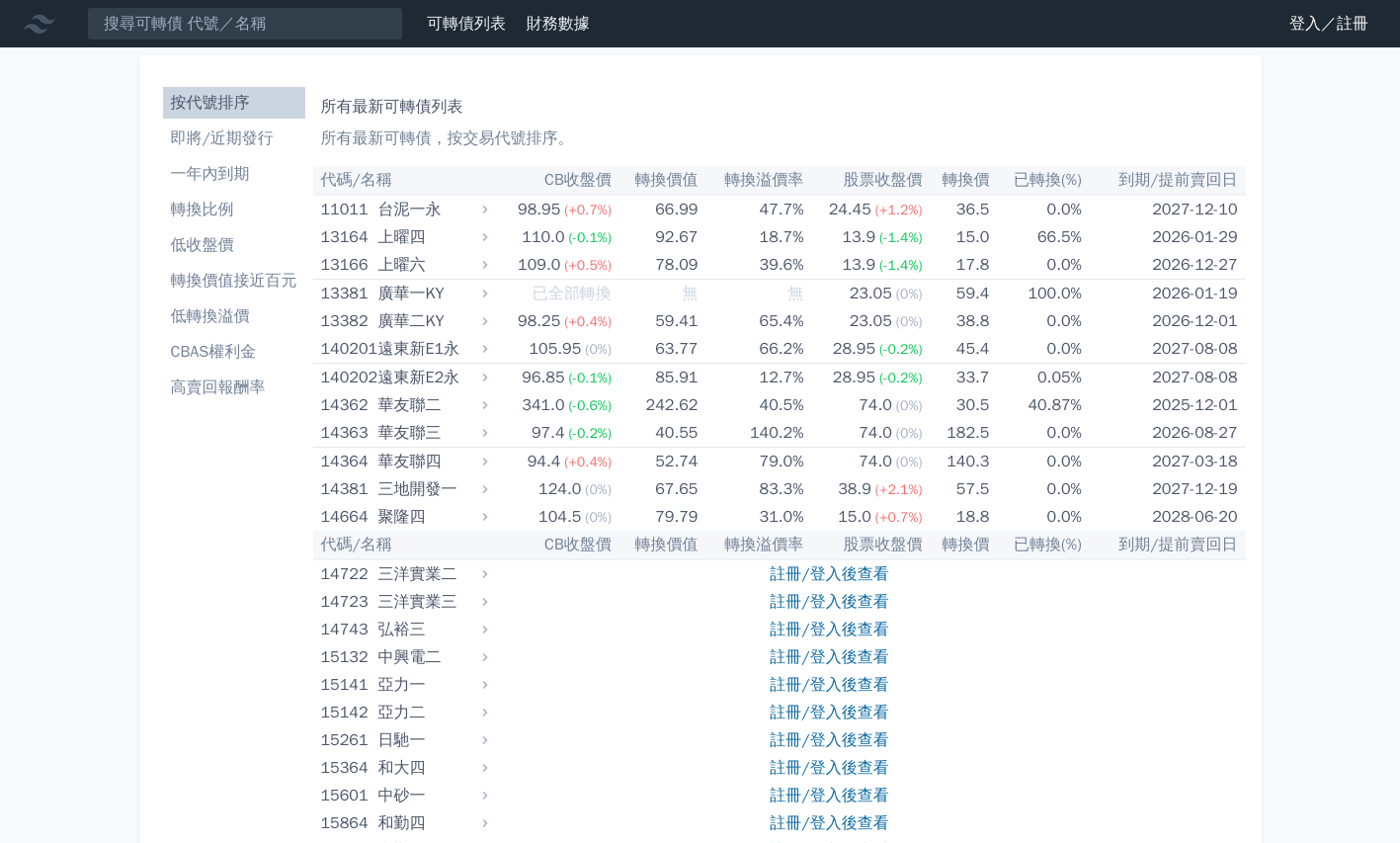 scroll, scrollTop: 0, scrollLeft: 0, axis: both 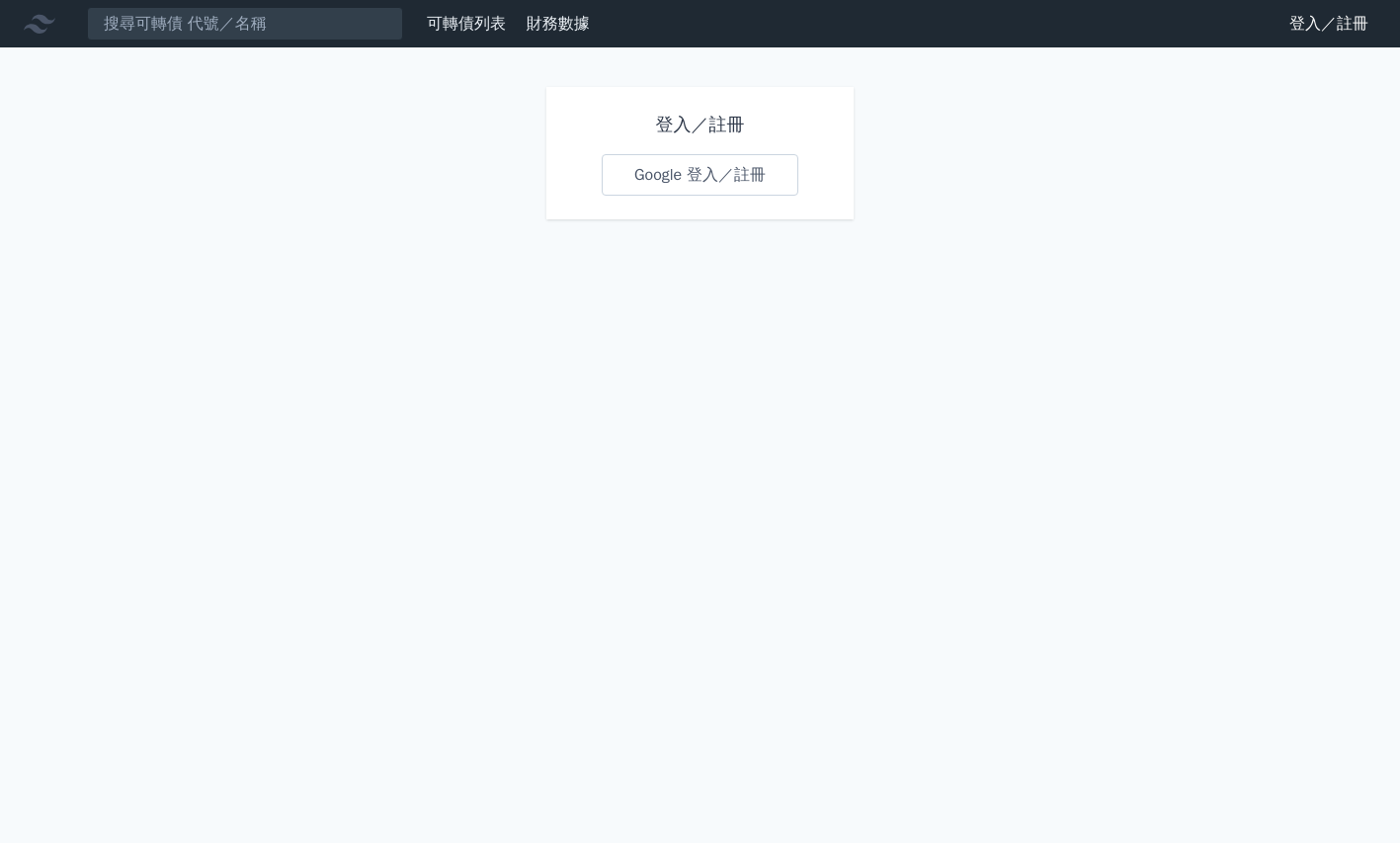 click on "Google 登入／註冊" at bounding box center [700, 175] 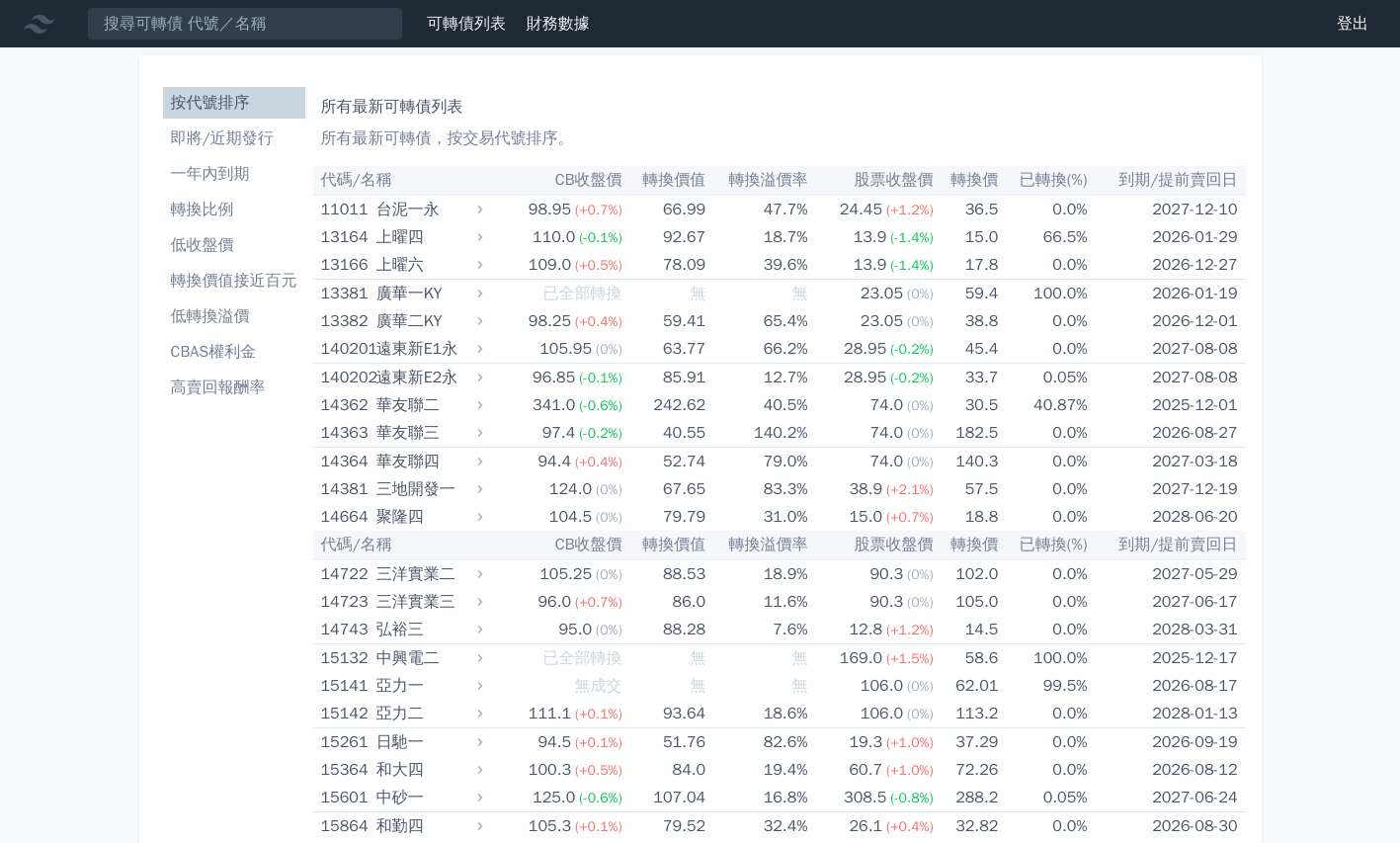 scroll, scrollTop: 0, scrollLeft: 0, axis: both 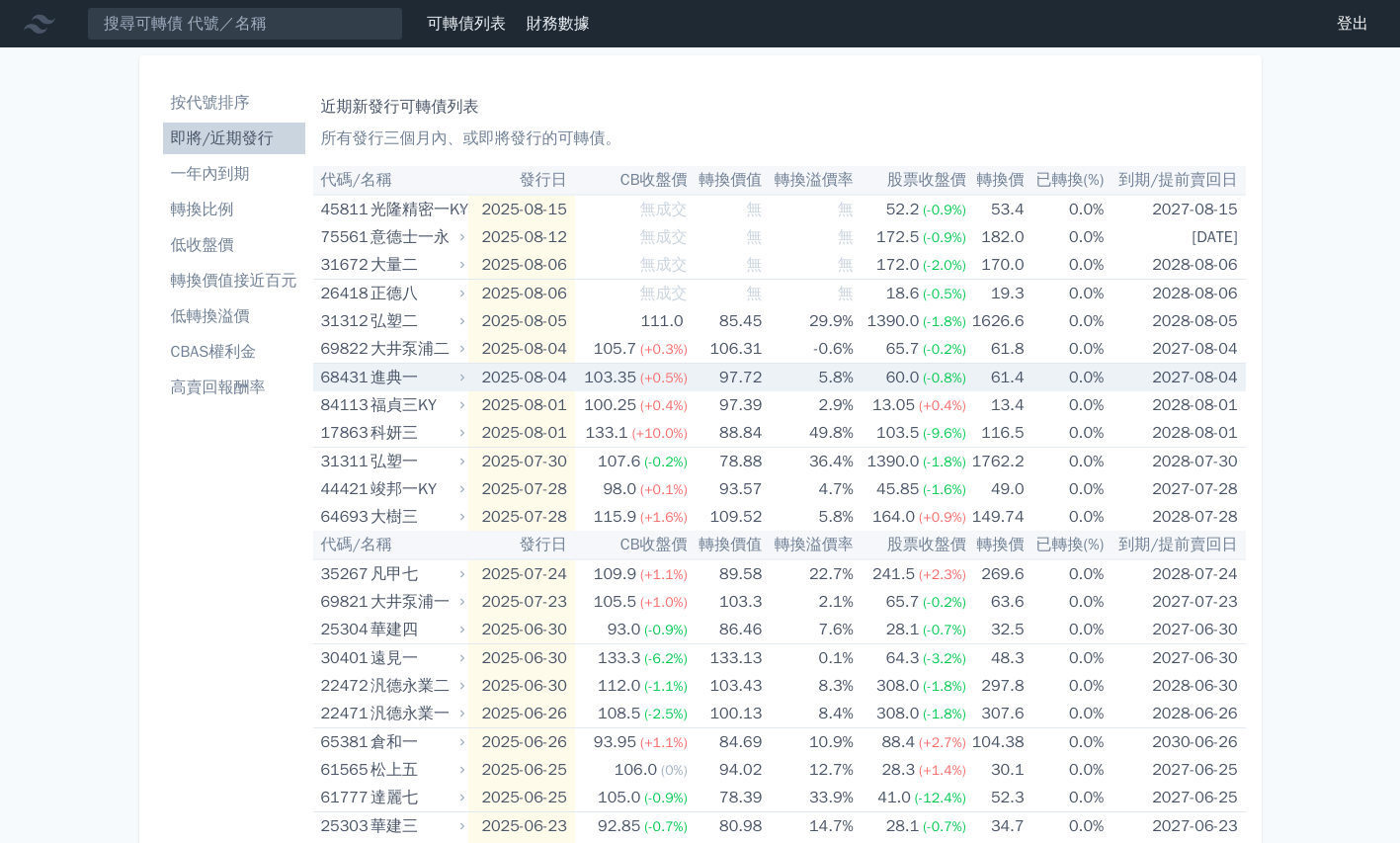 click on "進典一" at bounding box center [415, 378] 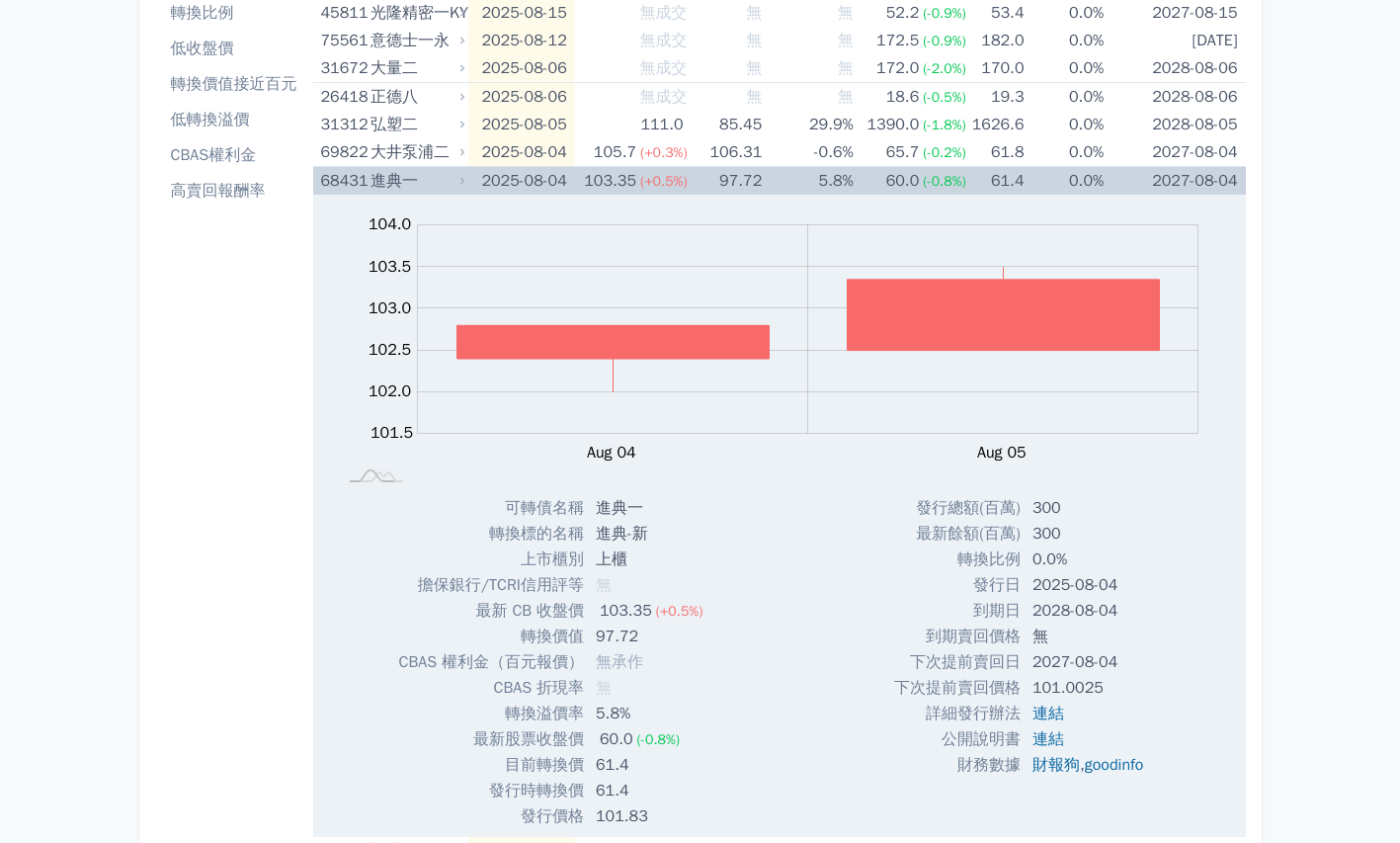 scroll, scrollTop: 313, scrollLeft: 0, axis: vertical 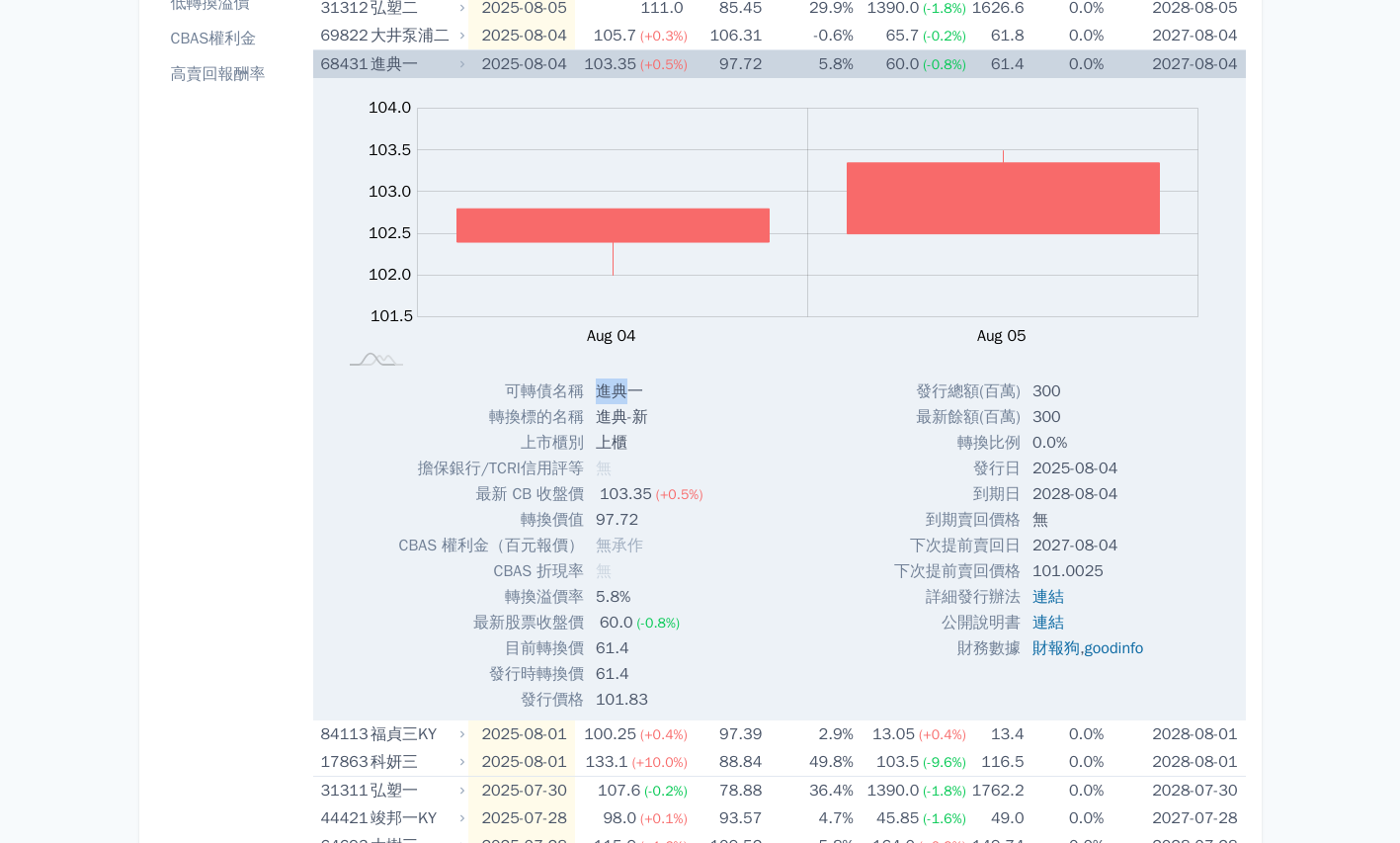 drag, startPoint x: 591, startPoint y: 390, endPoint x: 624, endPoint y: 390, distance: 33 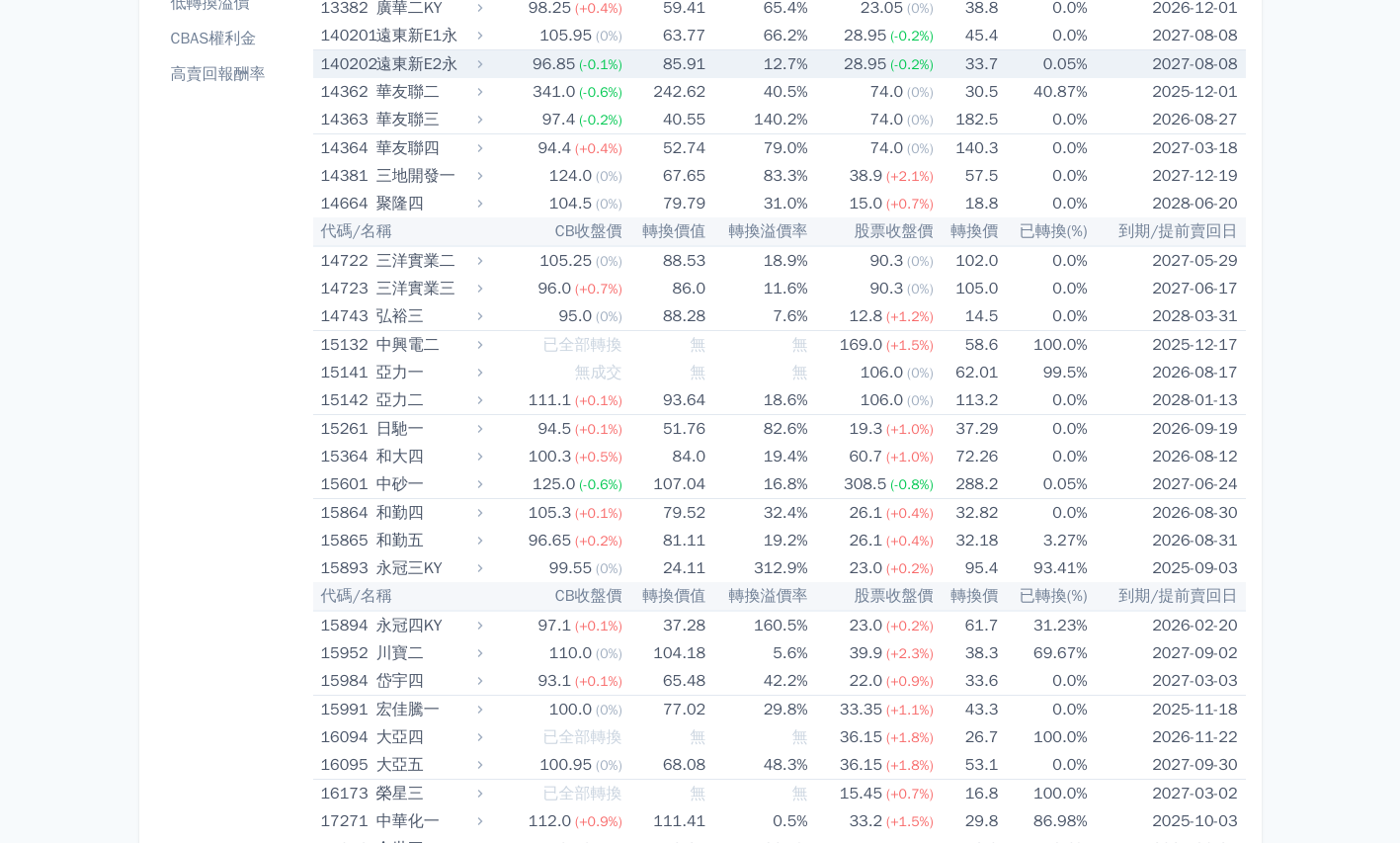 scroll, scrollTop: 0, scrollLeft: 0, axis: both 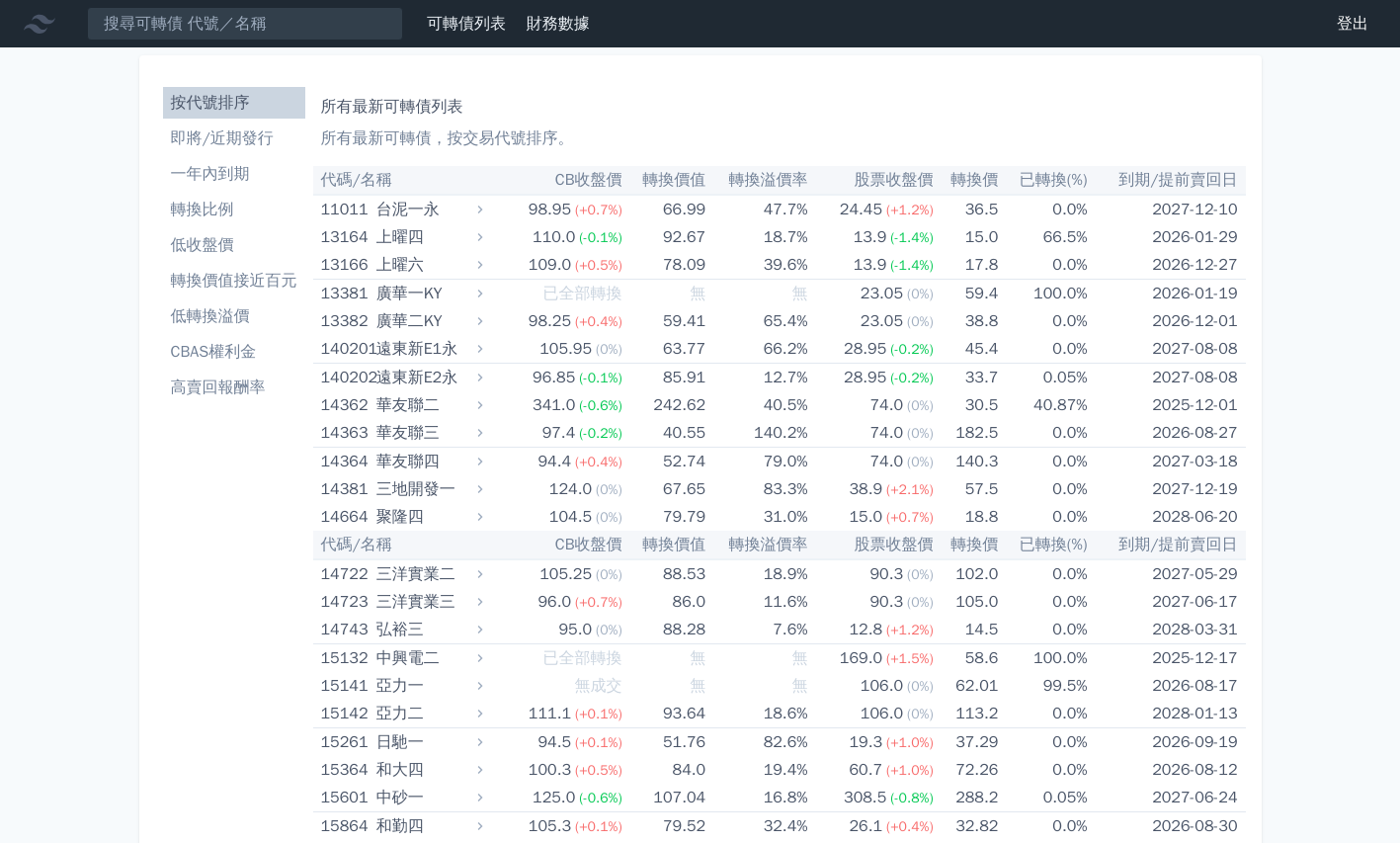 click on "一年內到期" at bounding box center (234, 174) 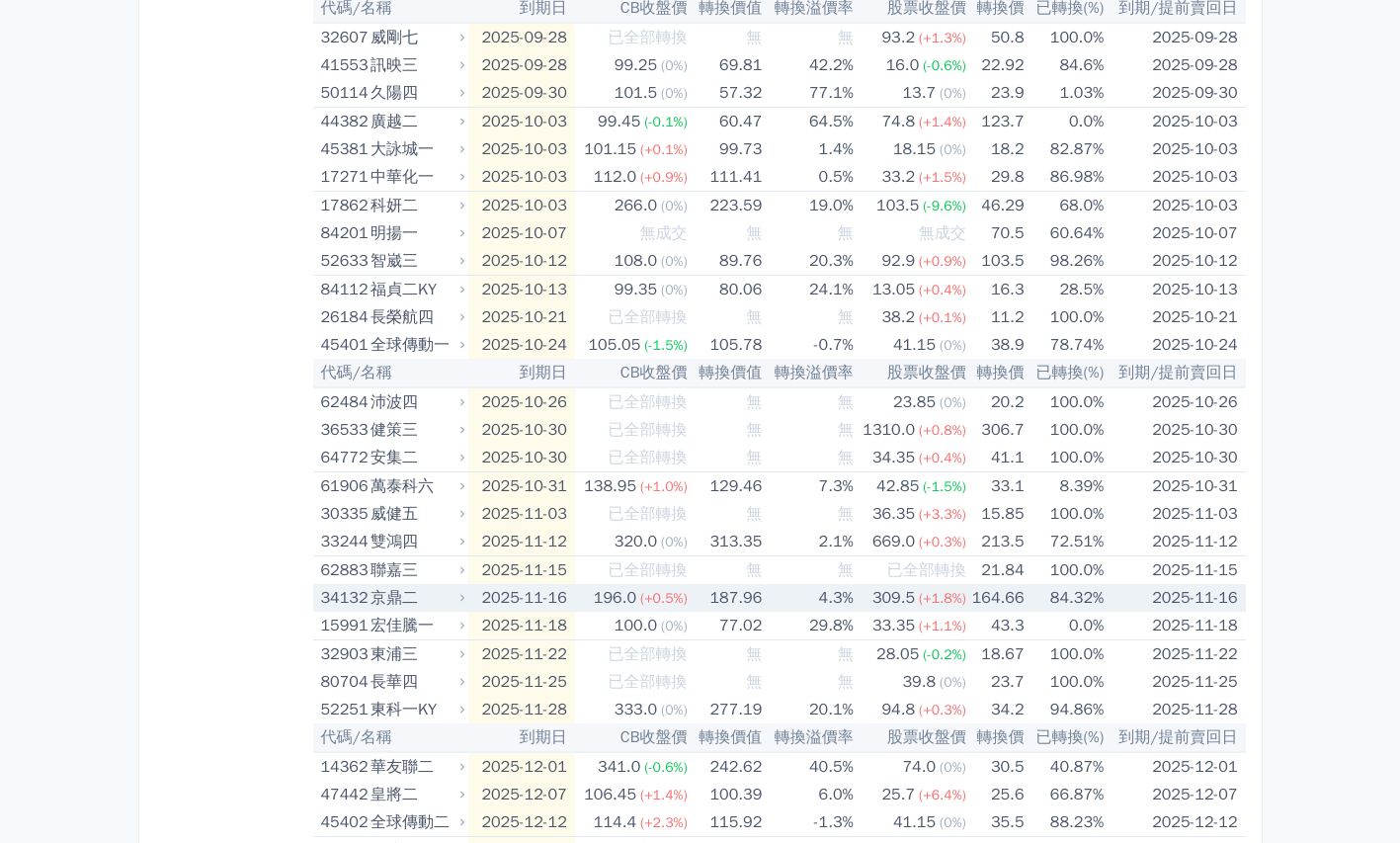 scroll, scrollTop: 905, scrollLeft: 0, axis: vertical 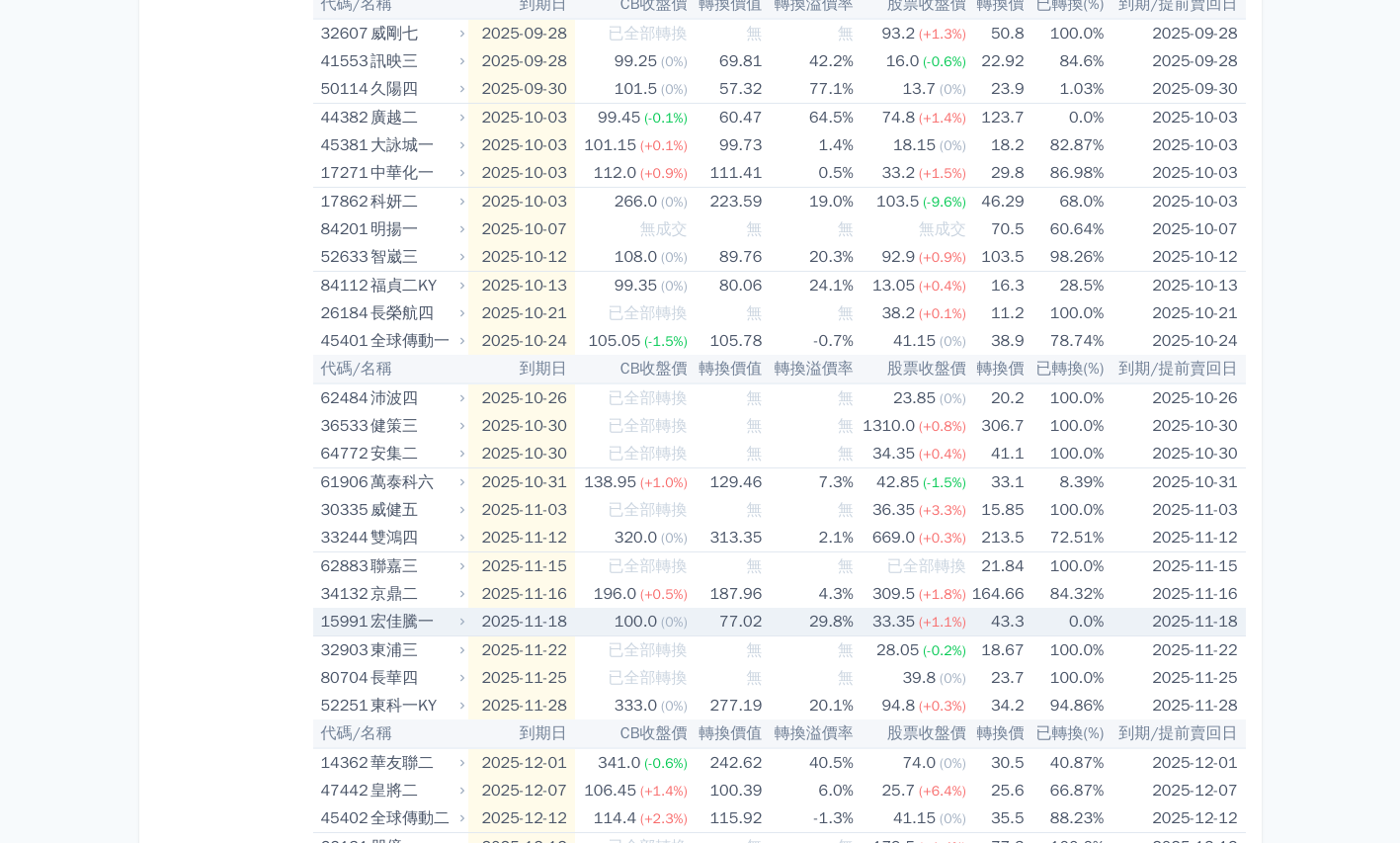 click on "宏佳騰一" at bounding box center (415, 622) 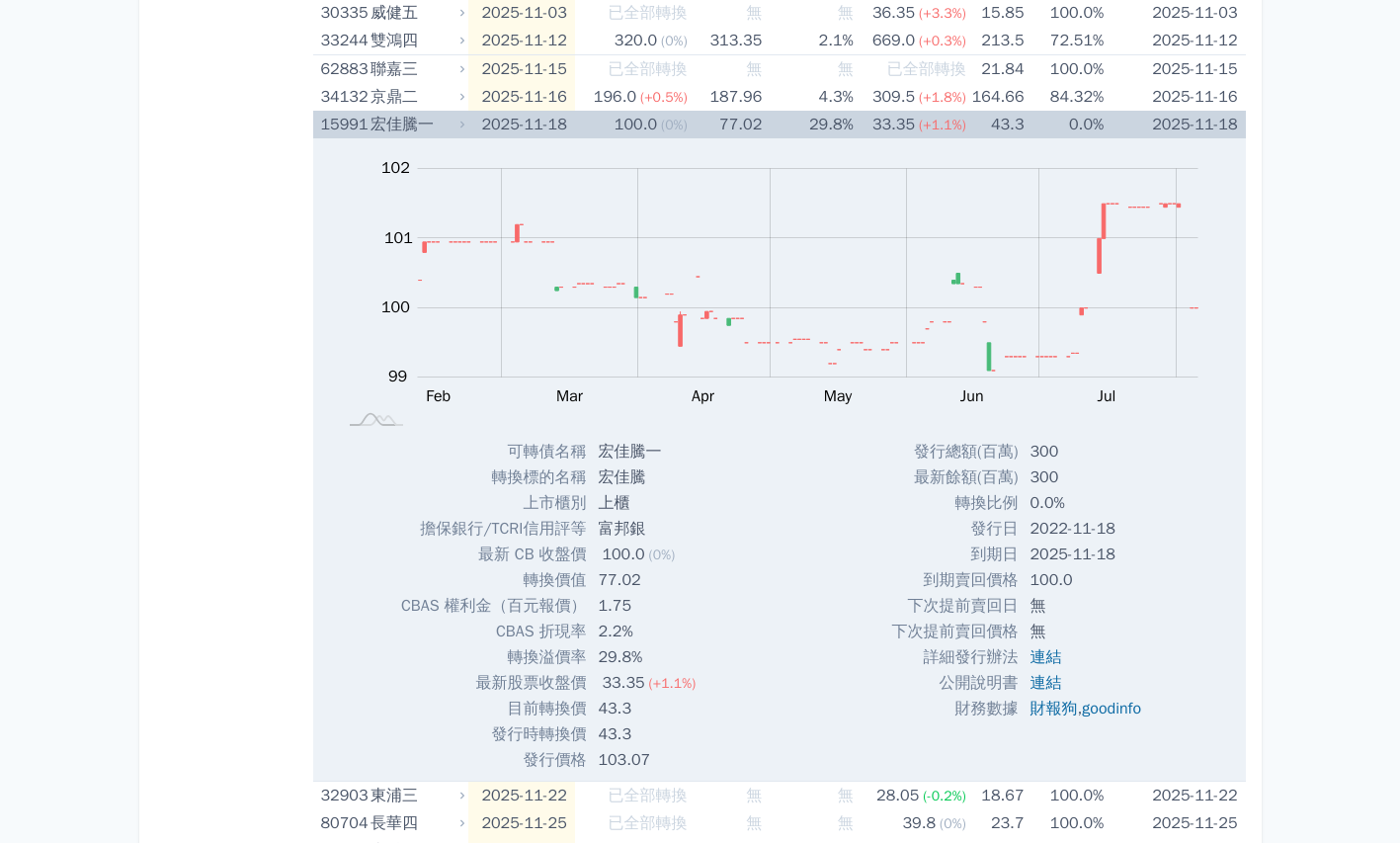 scroll, scrollTop: 1406, scrollLeft: 0, axis: vertical 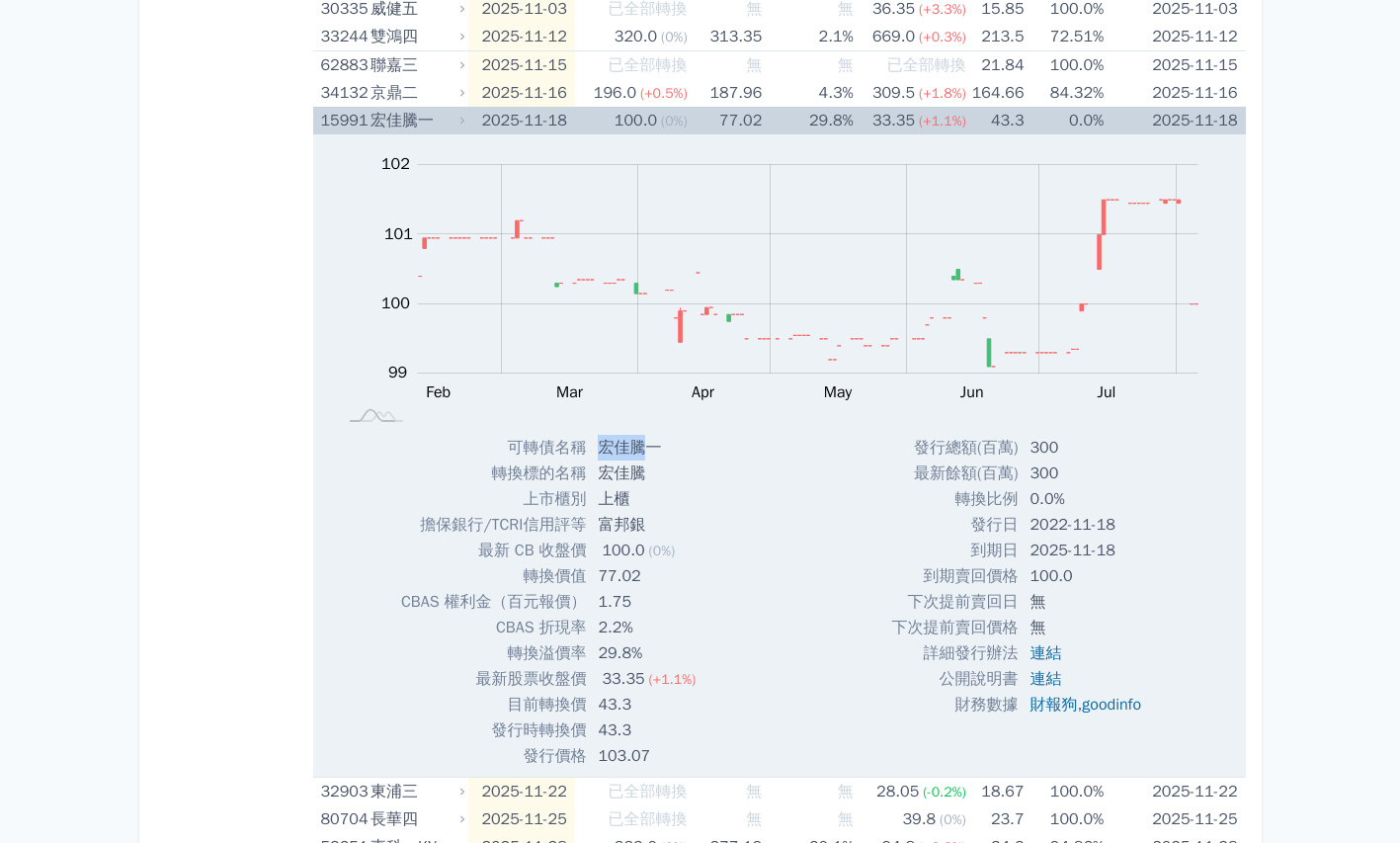 drag, startPoint x: 603, startPoint y: 443, endPoint x: 642, endPoint y: 437, distance: 39.4588 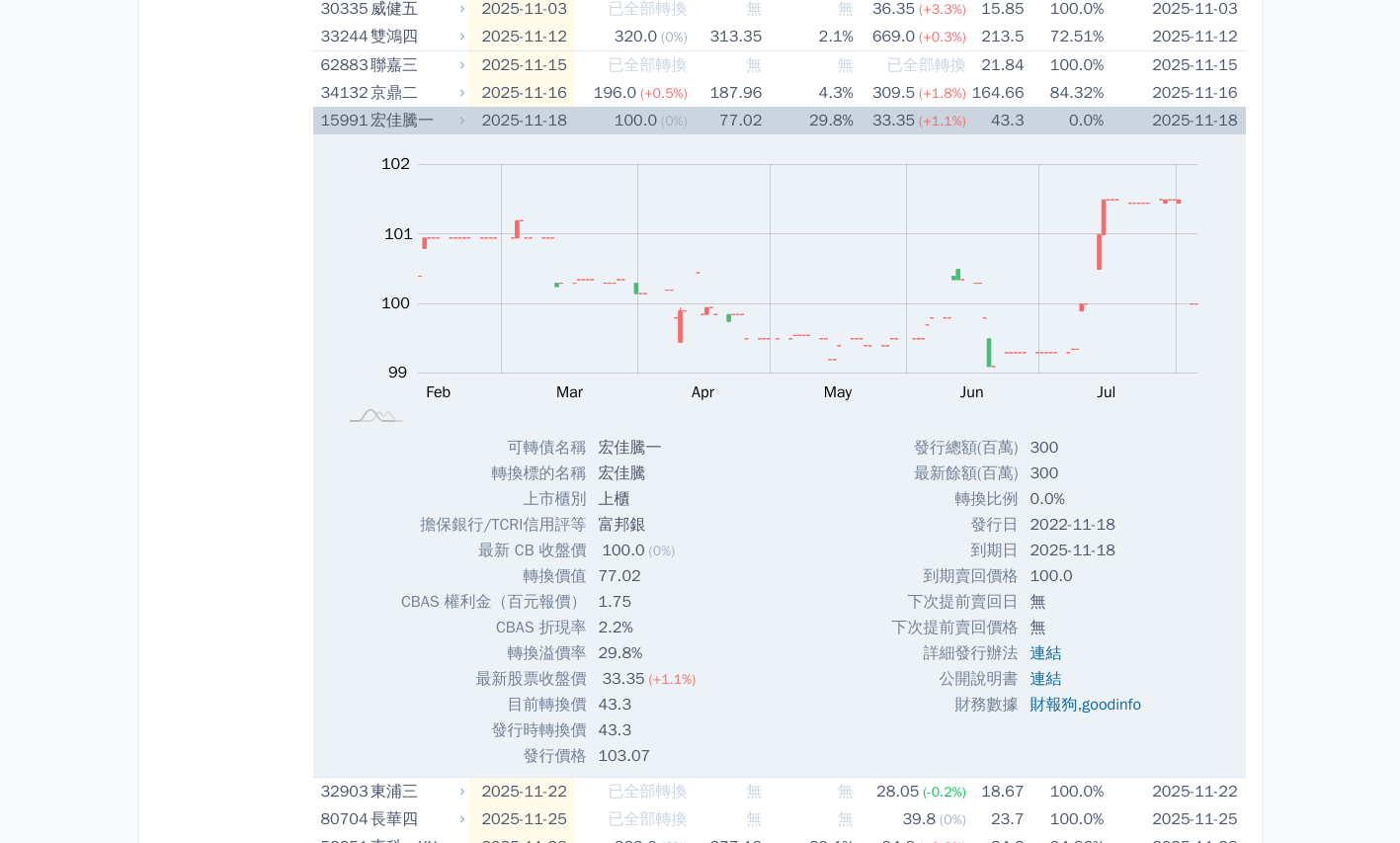 click on "宏佳騰一" at bounding box center (415, 121) 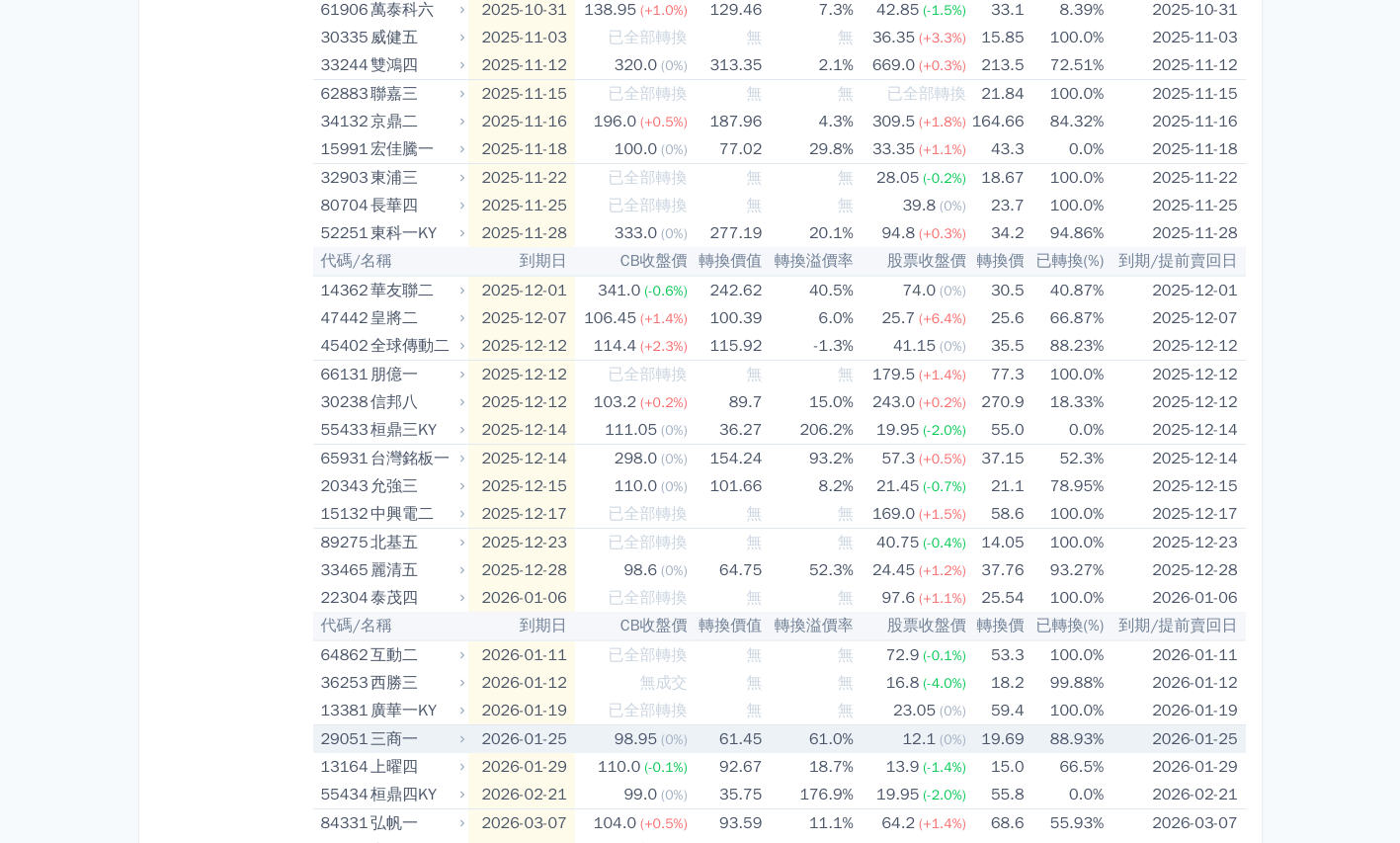 scroll, scrollTop: 1377, scrollLeft: 0, axis: vertical 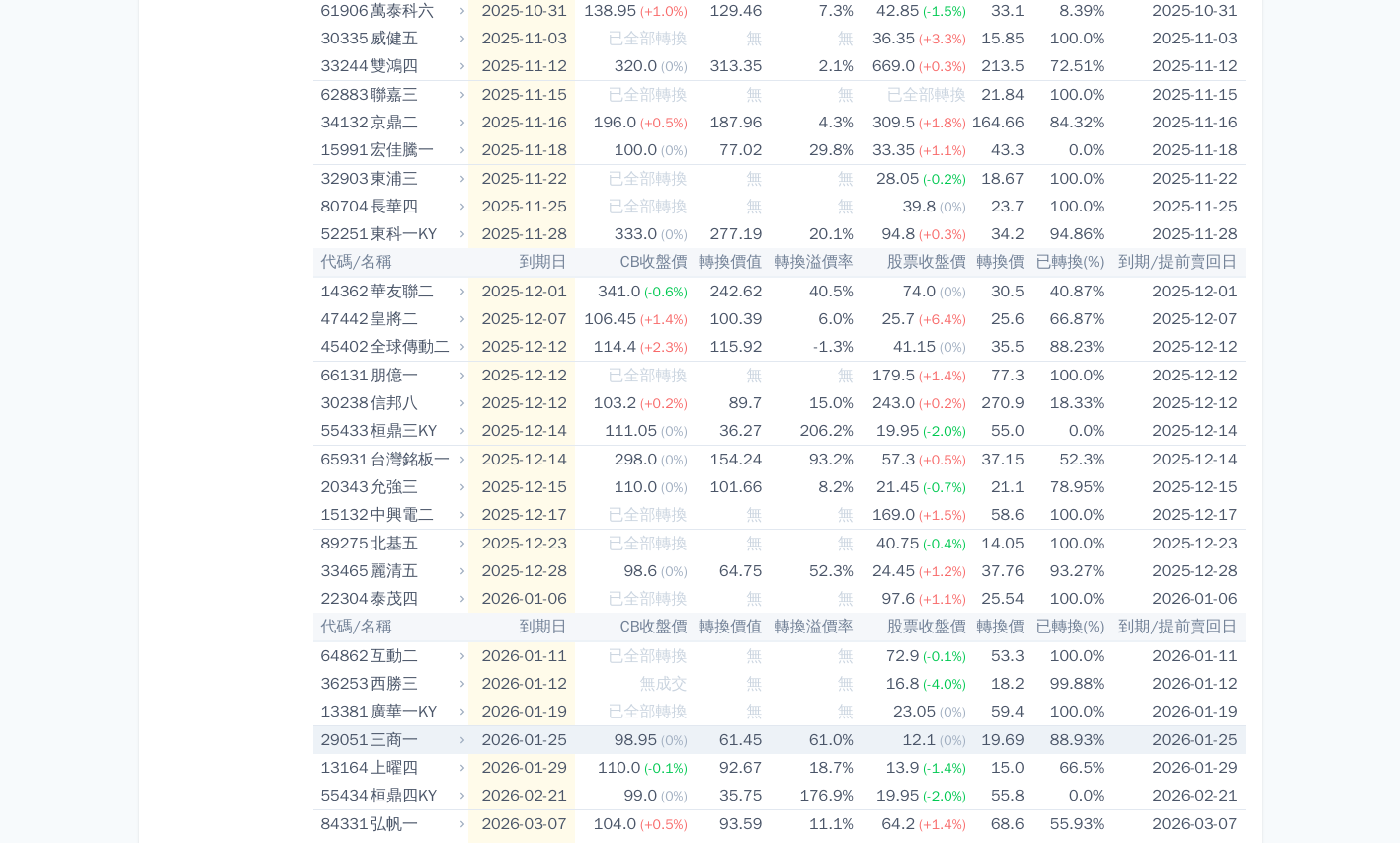 click on "三商一" at bounding box center (415, 740) 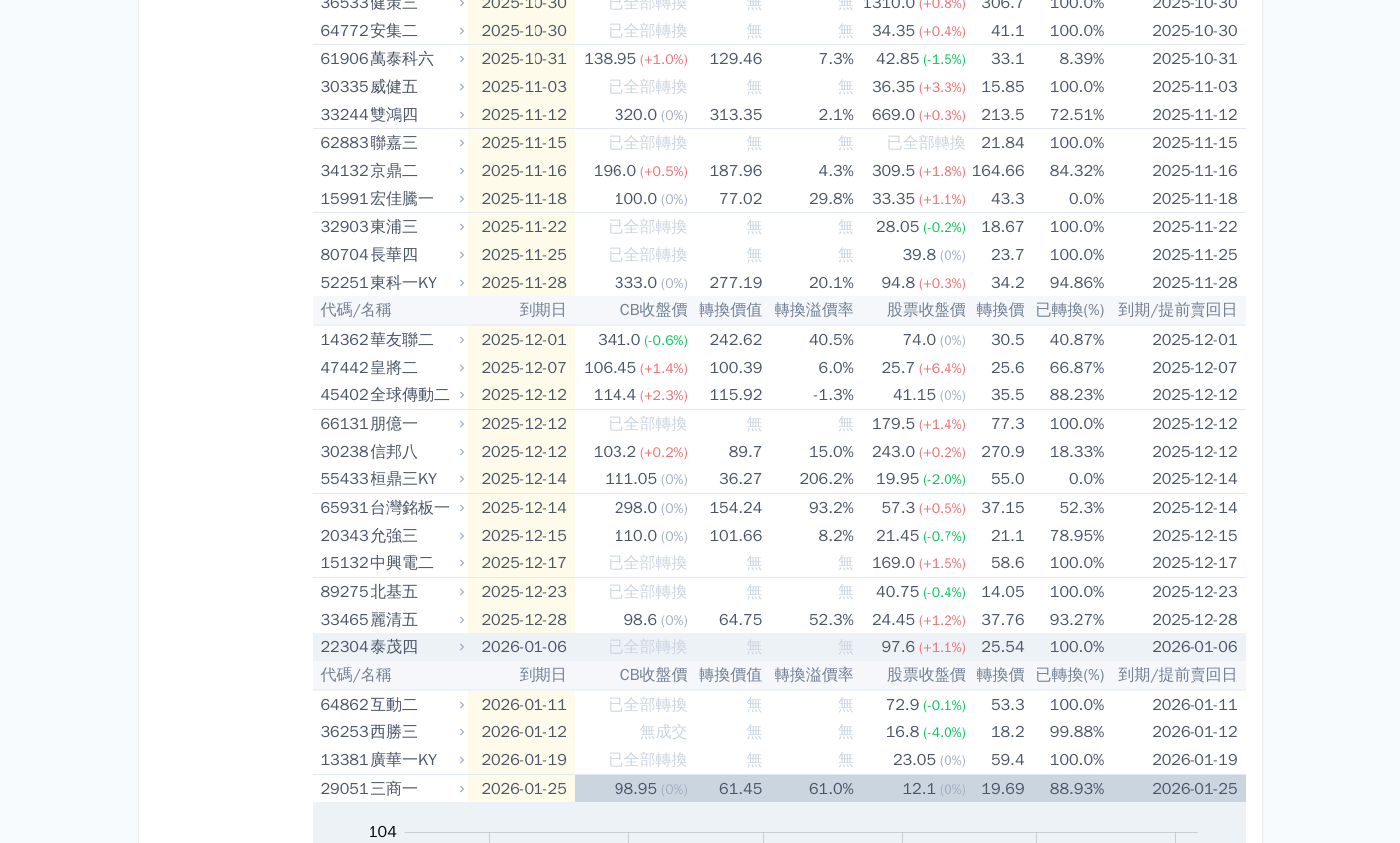 scroll, scrollTop: 1305, scrollLeft: 0, axis: vertical 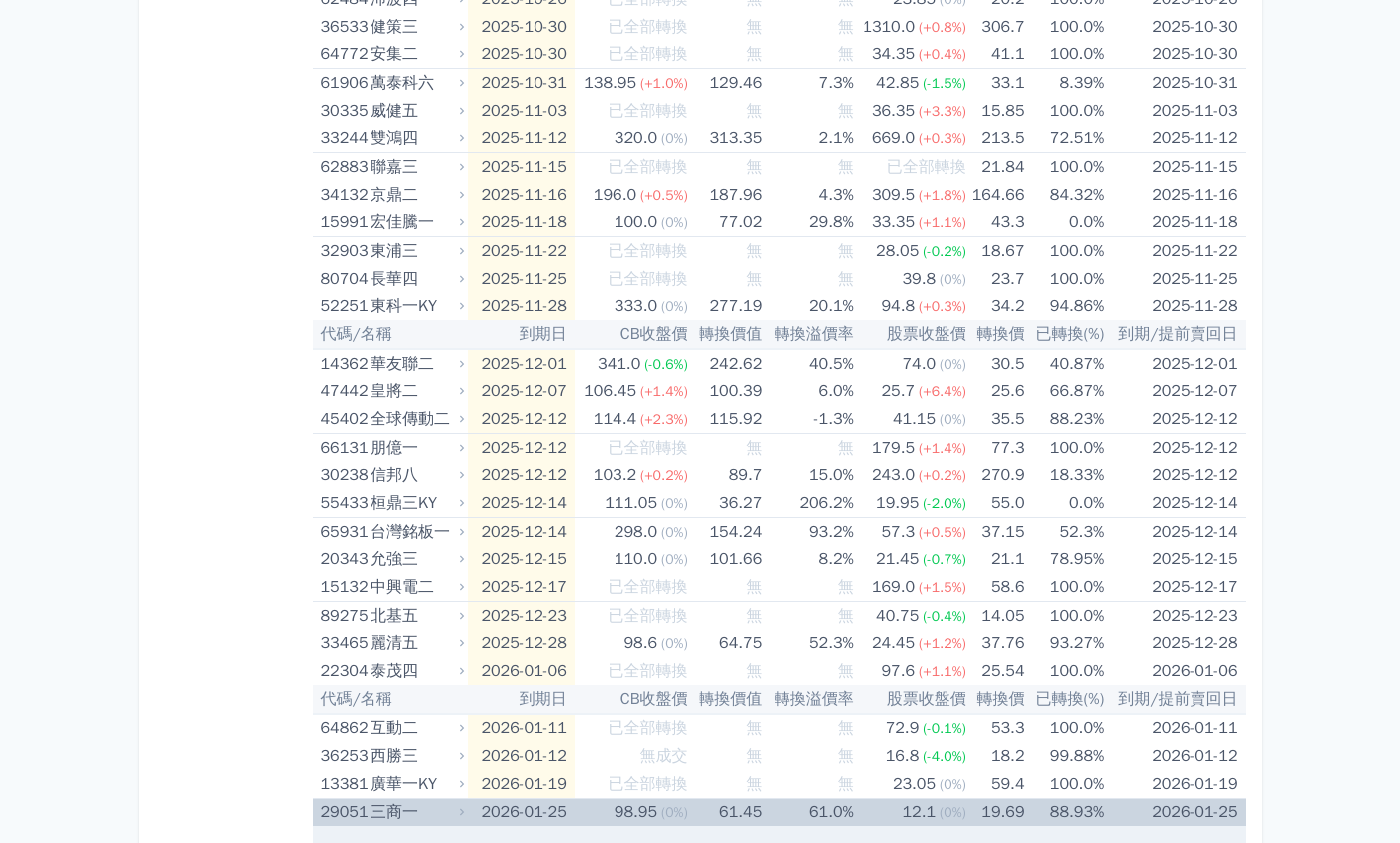click on "三商一" at bounding box center [415, 812] 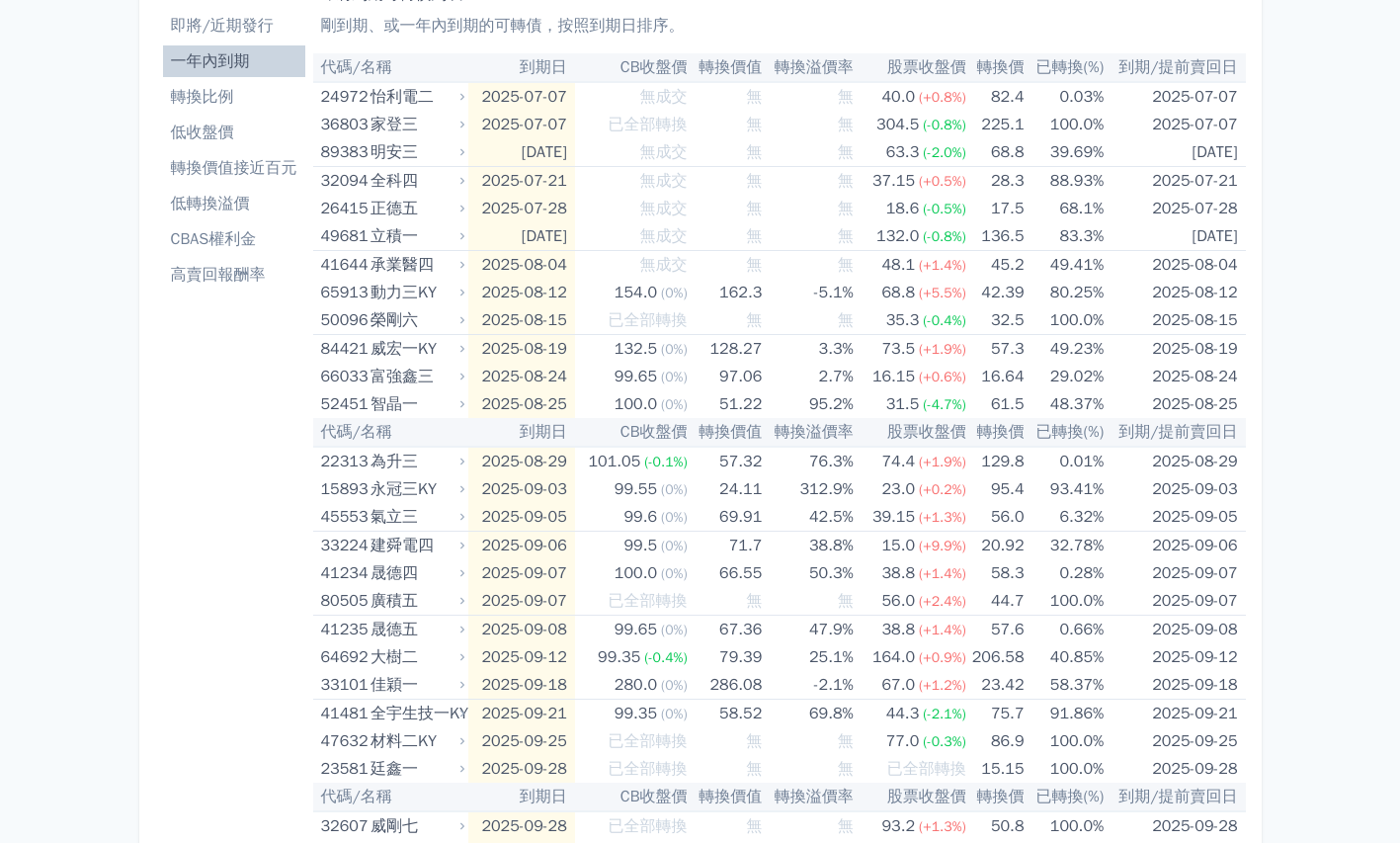 scroll, scrollTop: 0, scrollLeft: 0, axis: both 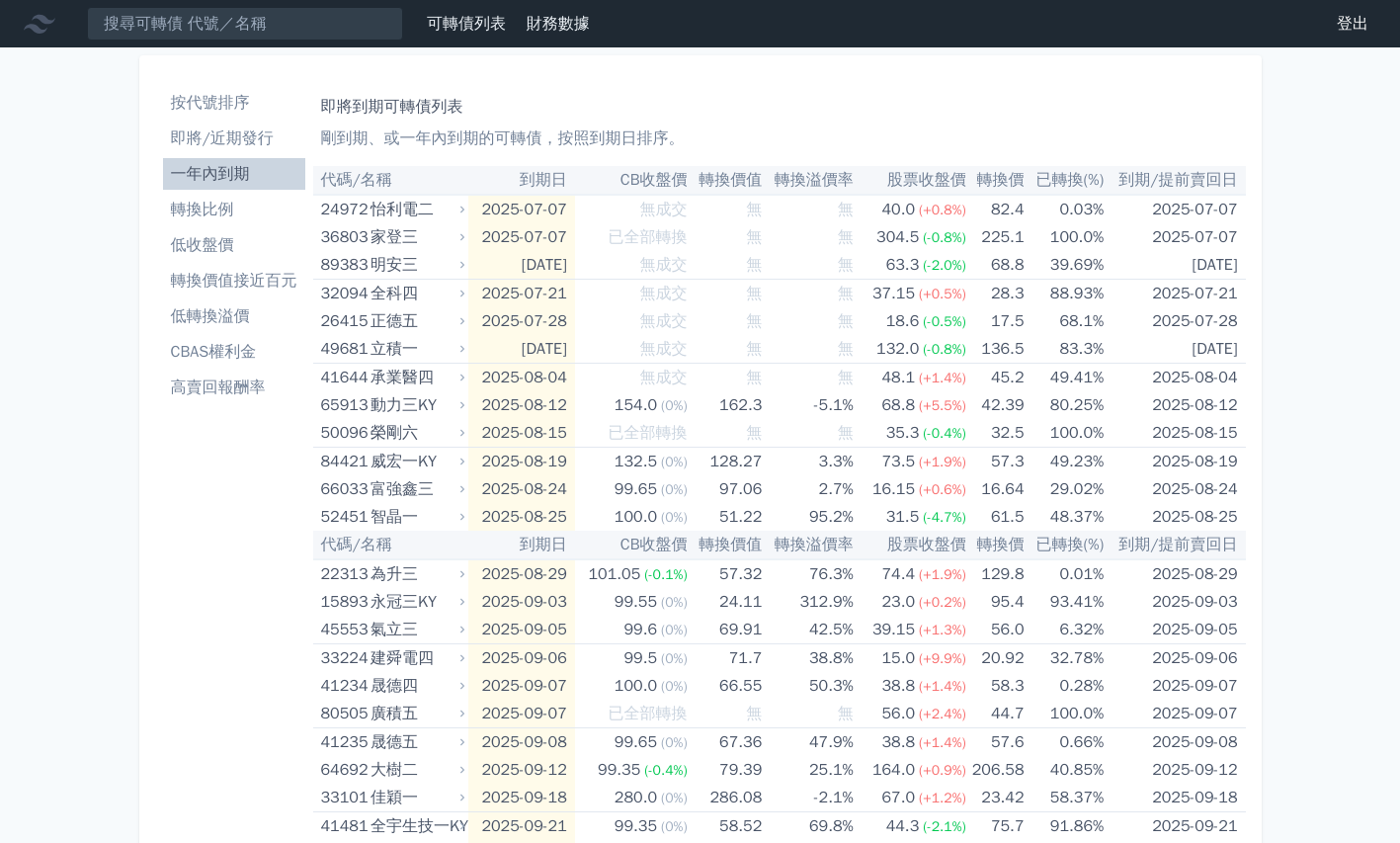 click on "轉換比例" at bounding box center (234, 210) 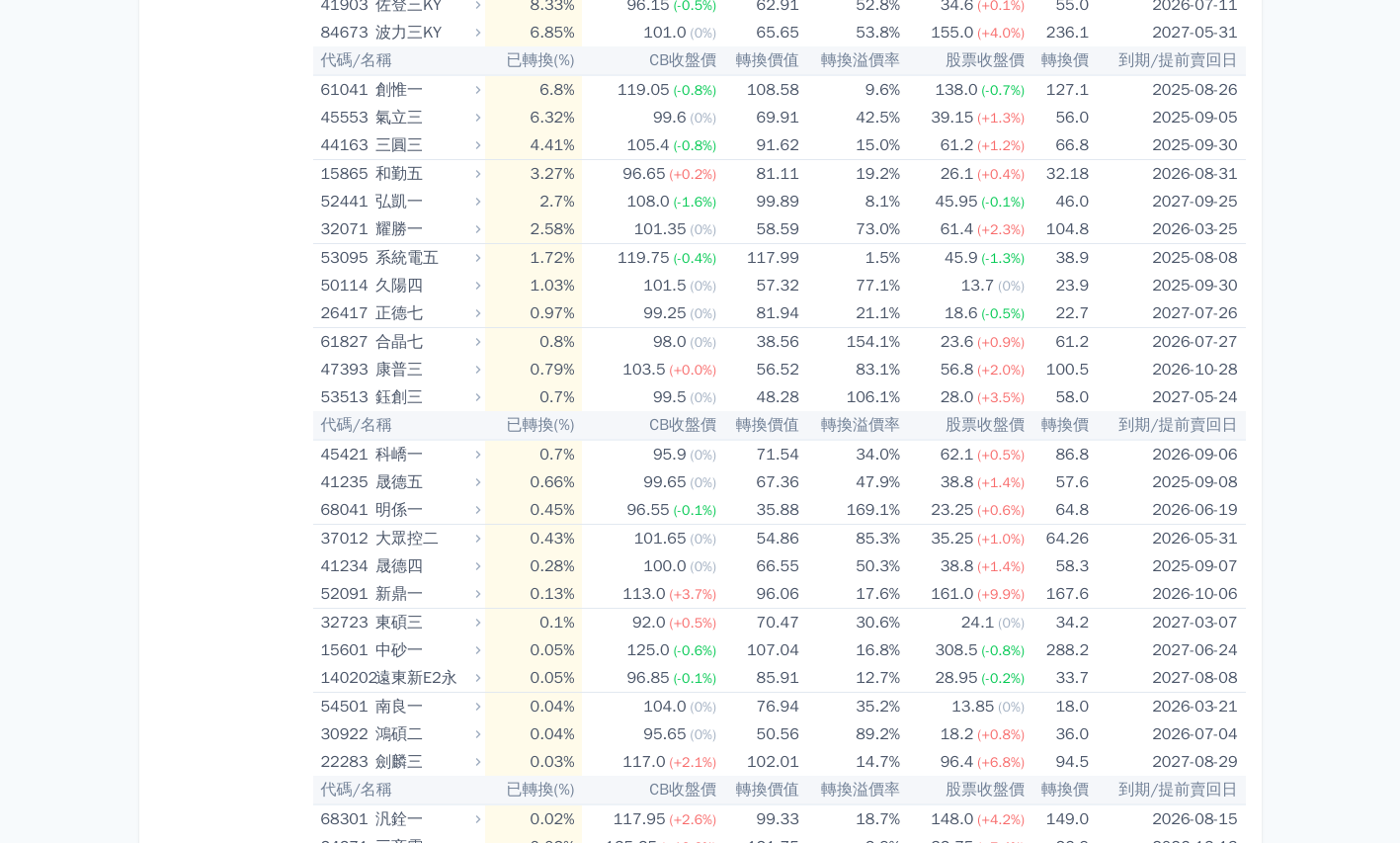 scroll, scrollTop: 5554, scrollLeft: 0, axis: vertical 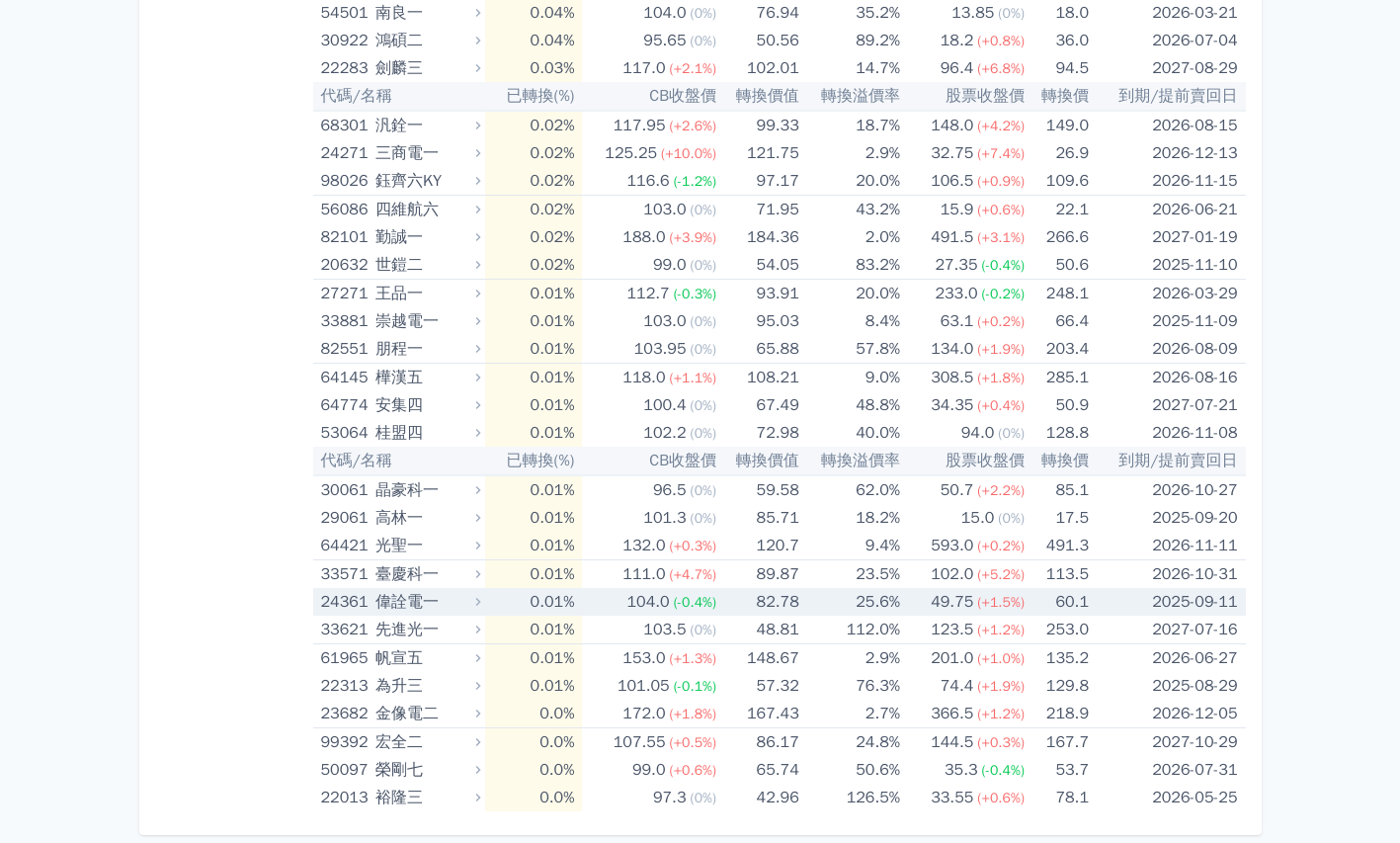 click on "60.1" at bounding box center (1056, 602) 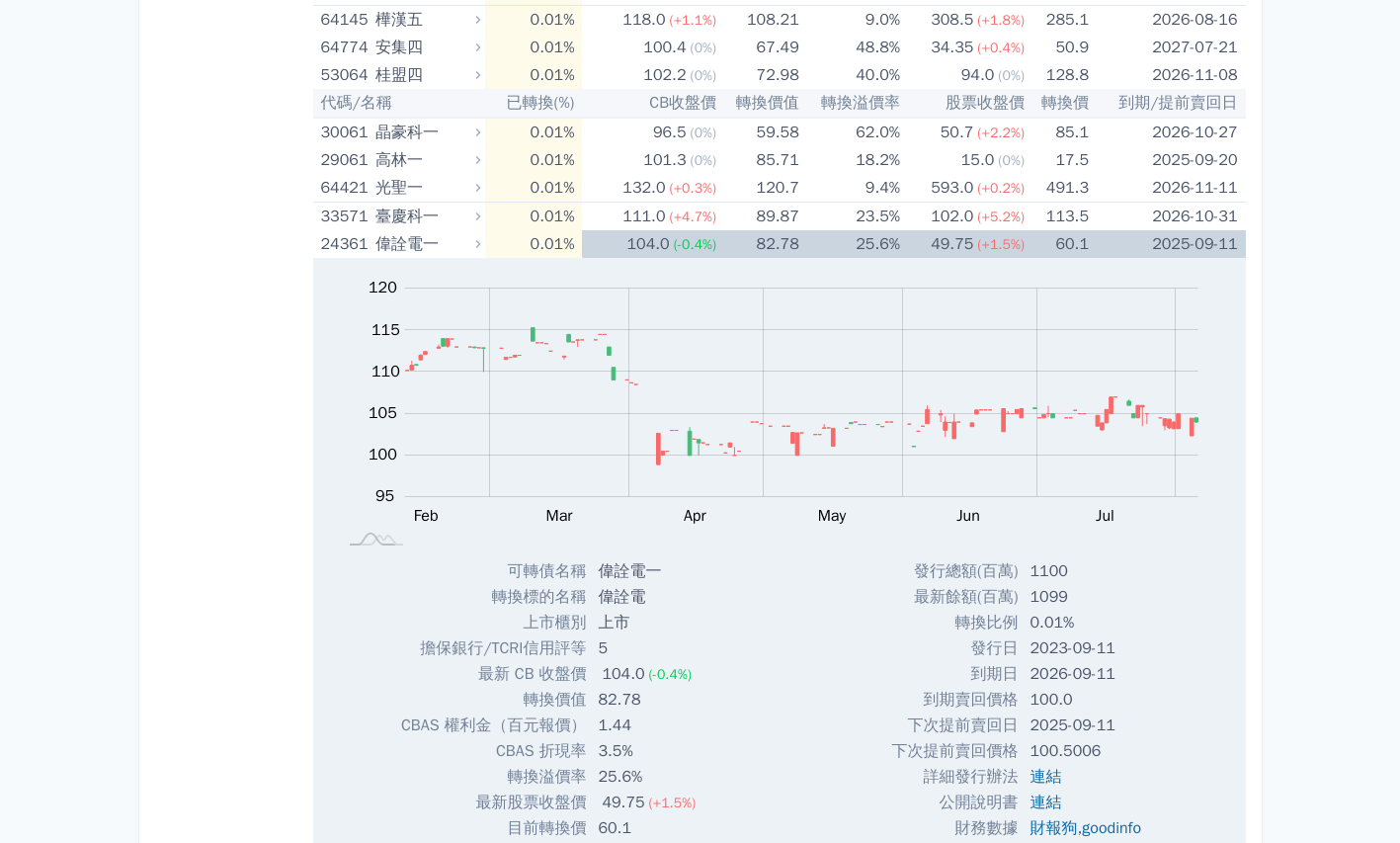 scroll, scrollTop: 6121, scrollLeft: 0, axis: vertical 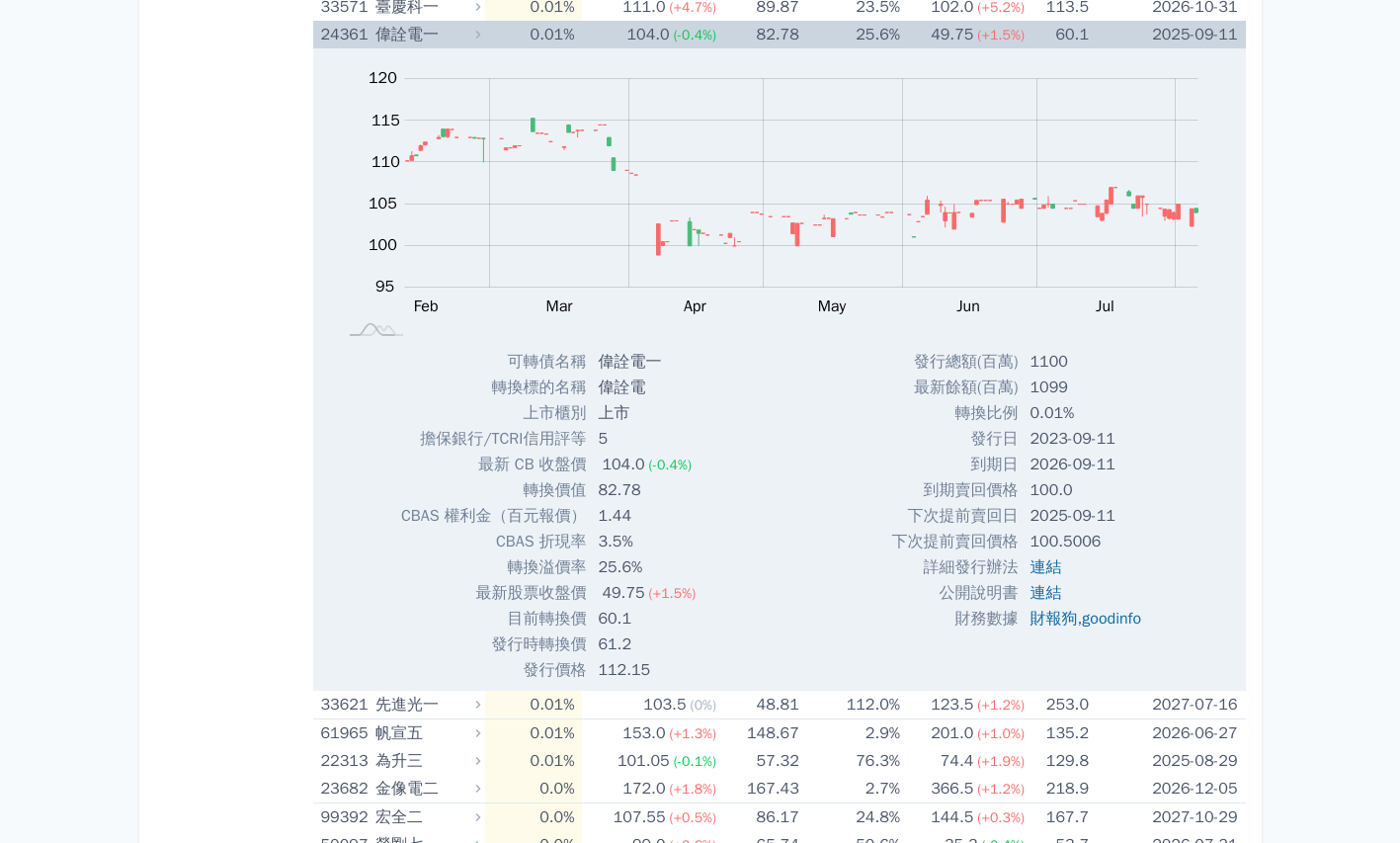 click 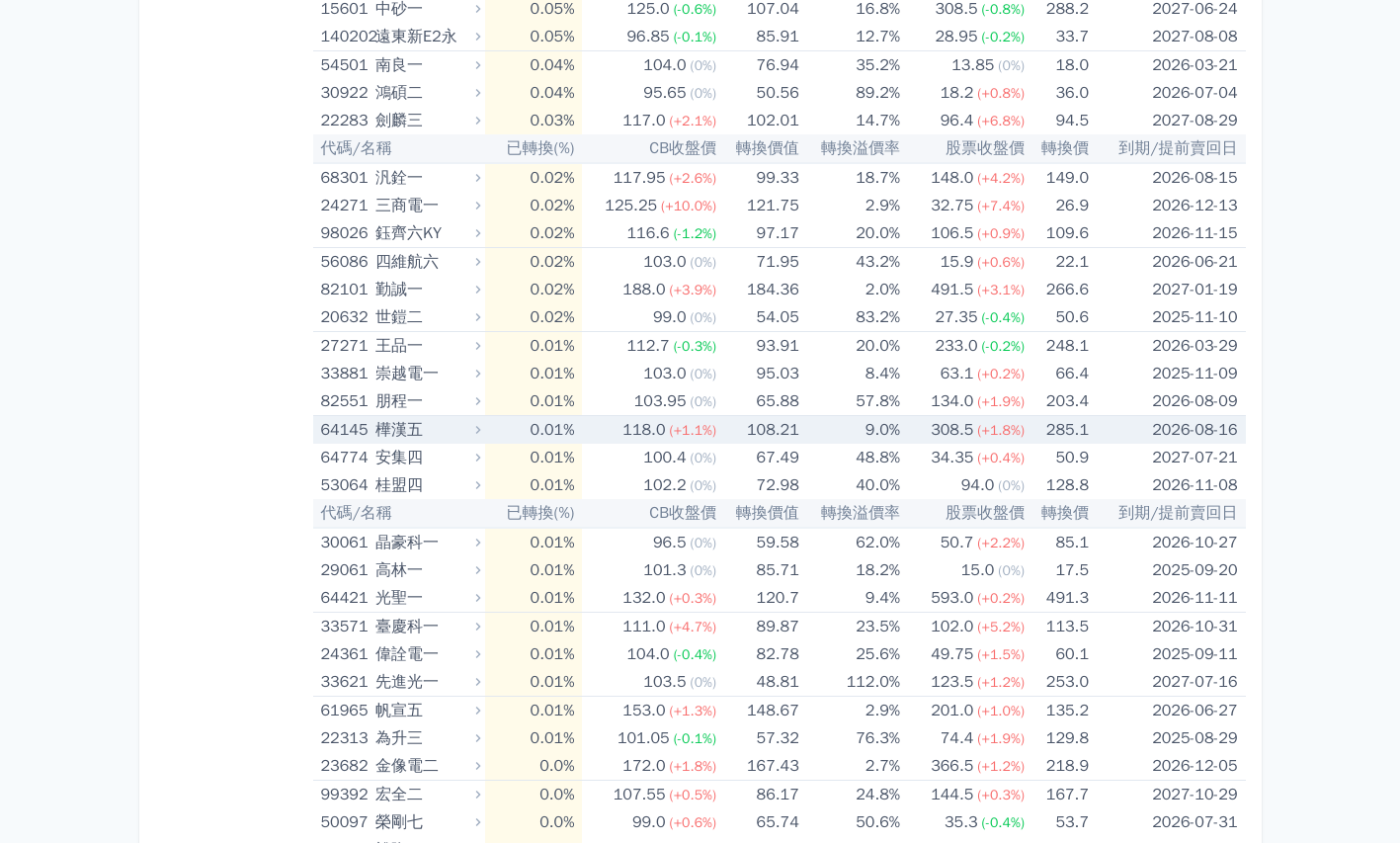 scroll, scrollTop: 5498, scrollLeft: 0, axis: vertical 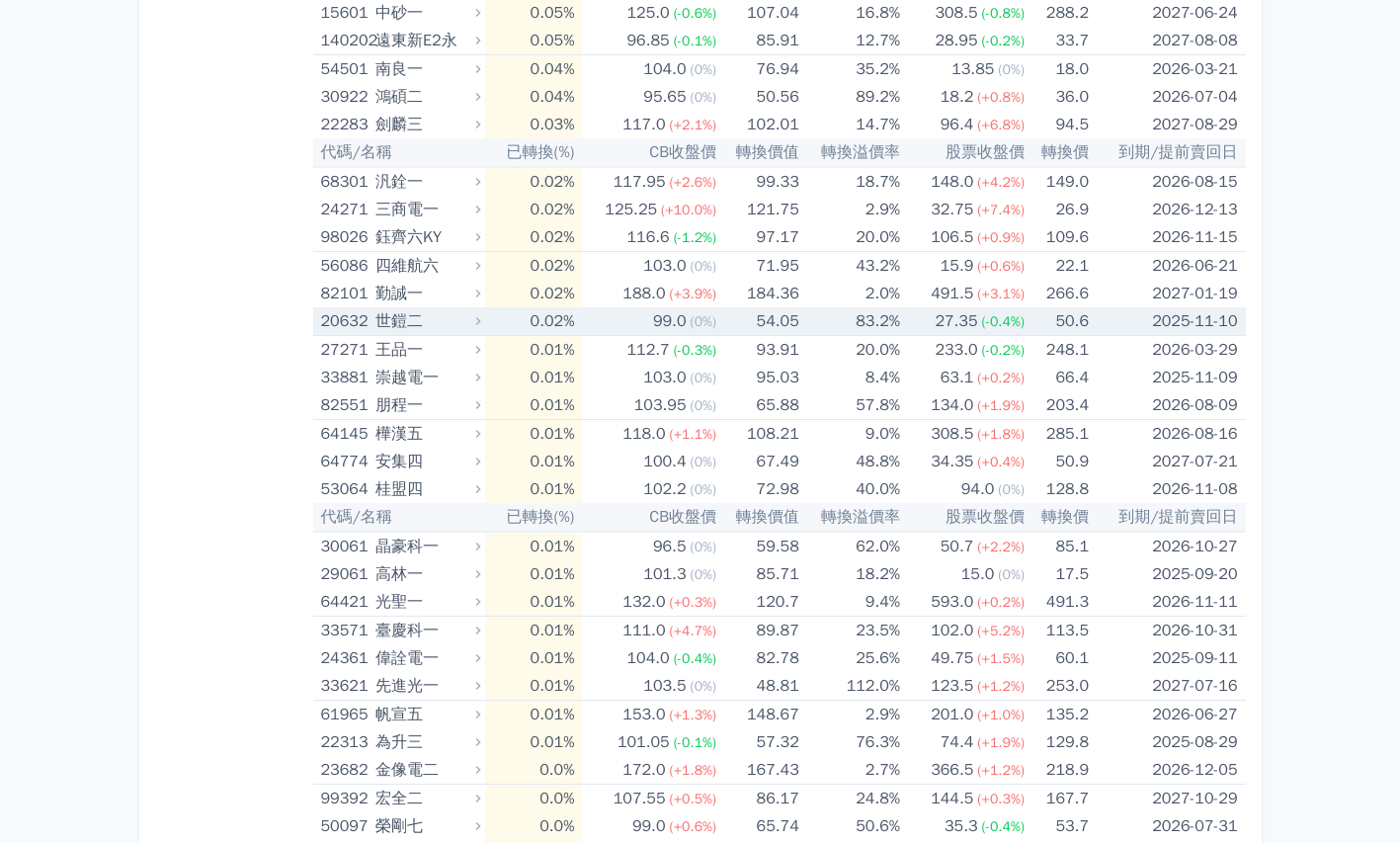 click on "世鎧二" at bounding box center (426, 321) 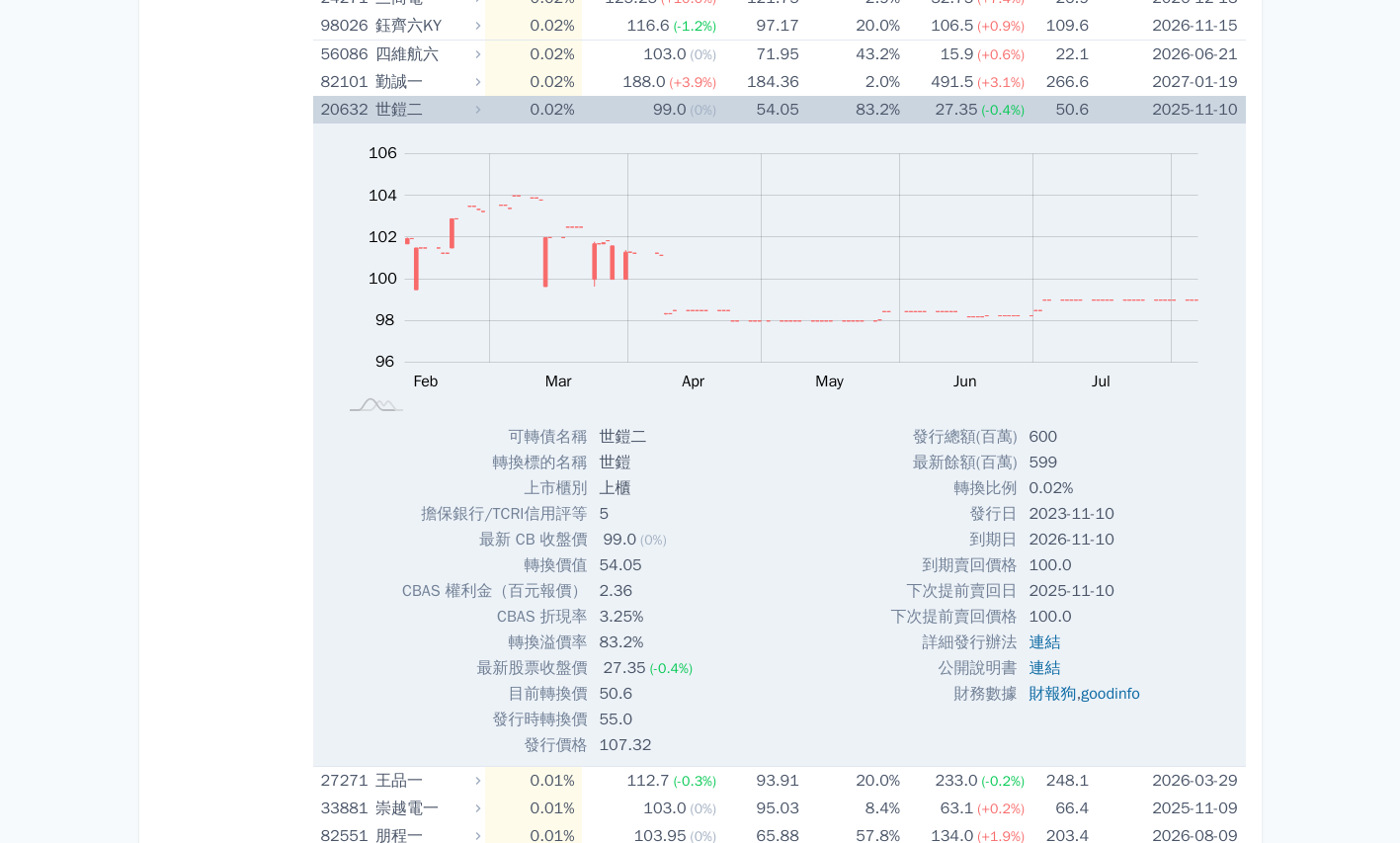 scroll, scrollTop: 5775, scrollLeft: 0, axis: vertical 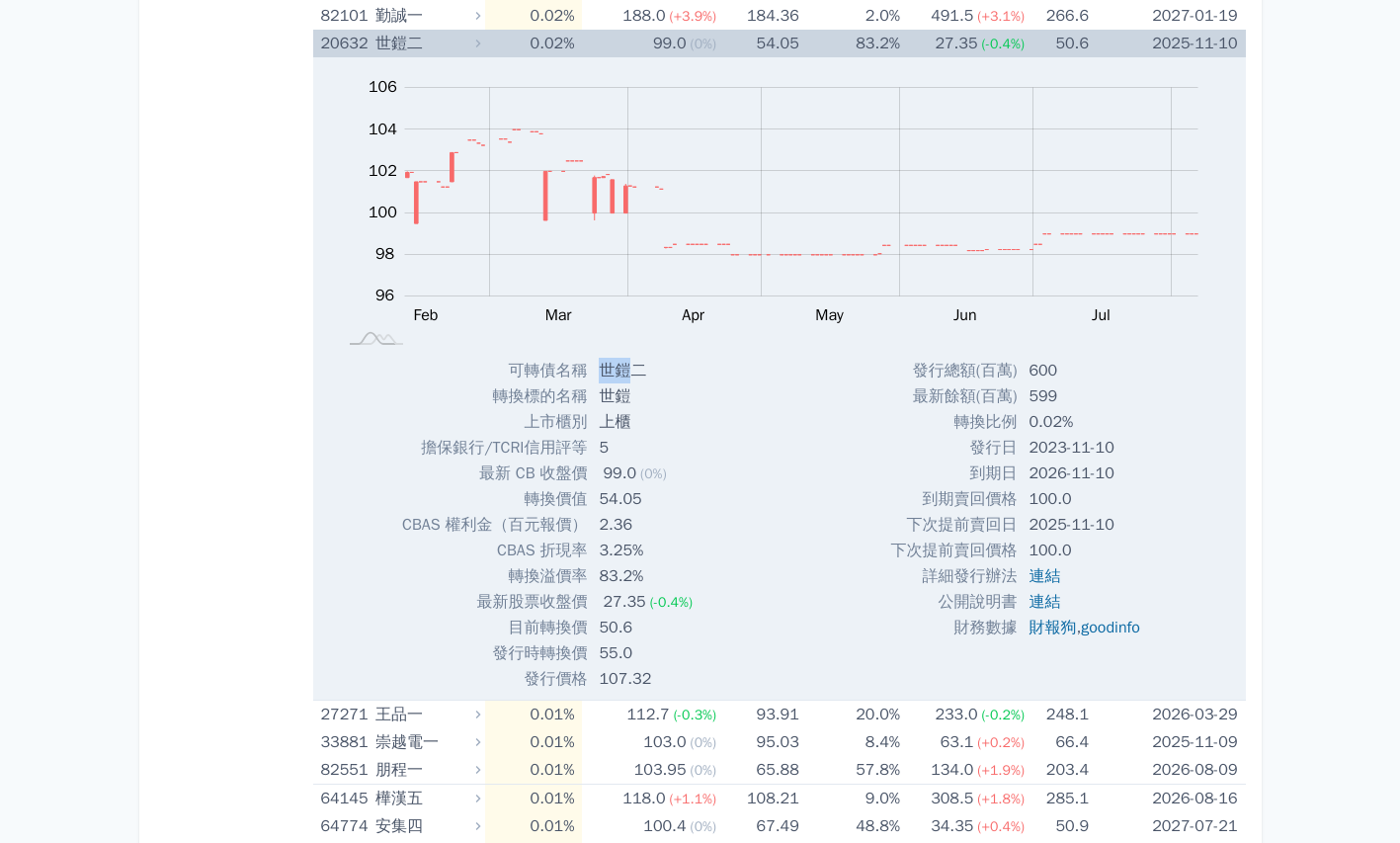 click on "世鎧二" at bounding box center [647, 371] 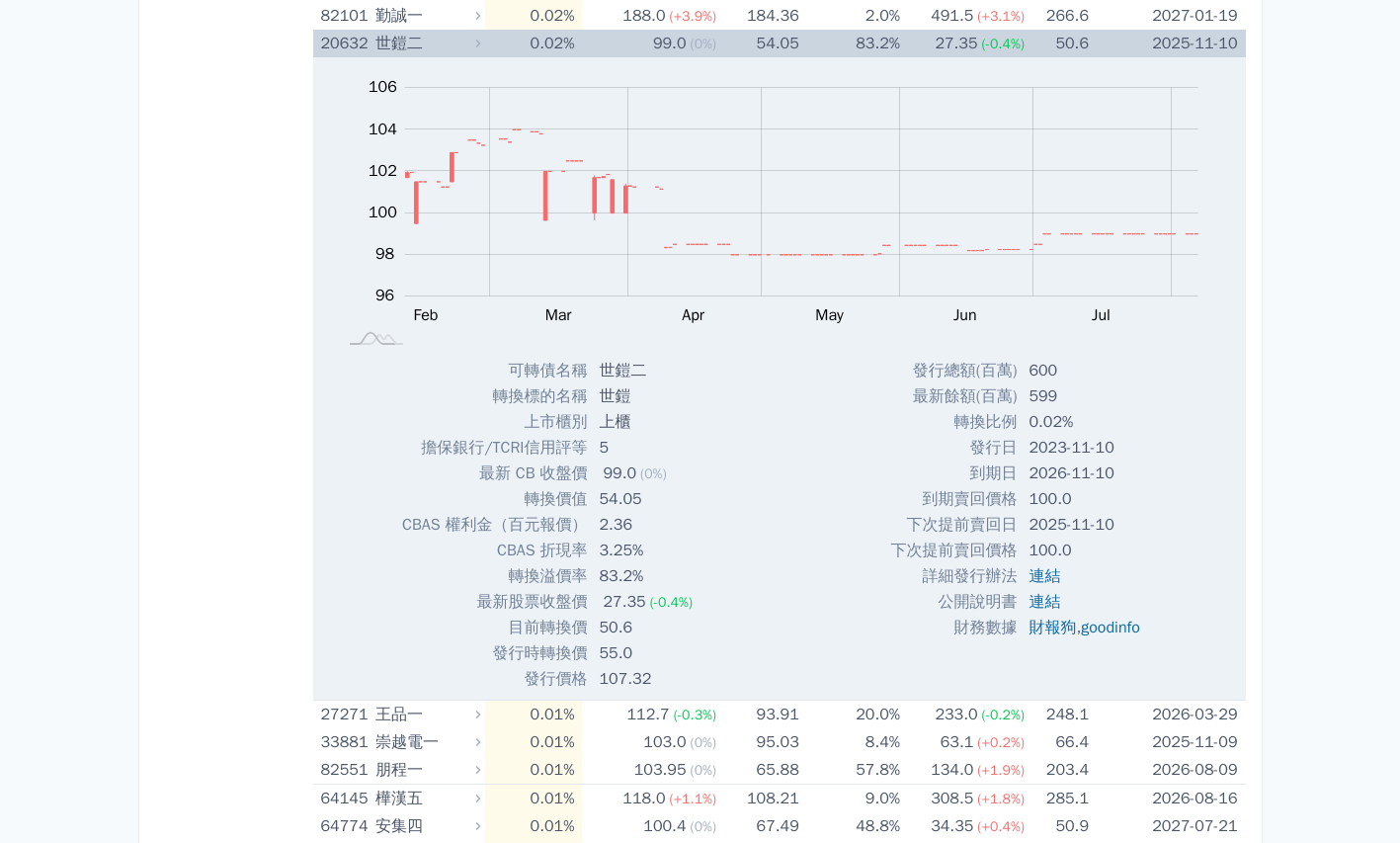 click 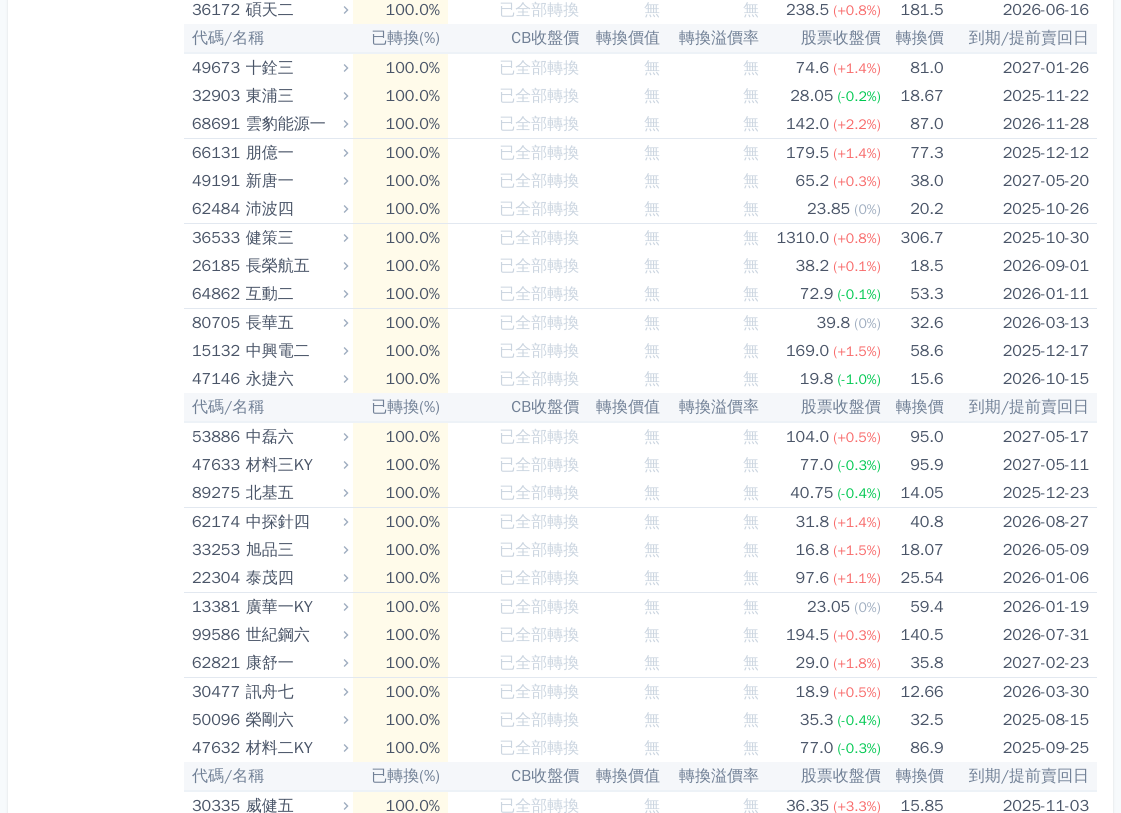 scroll, scrollTop: 0, scrollLeft: 0, axis: both 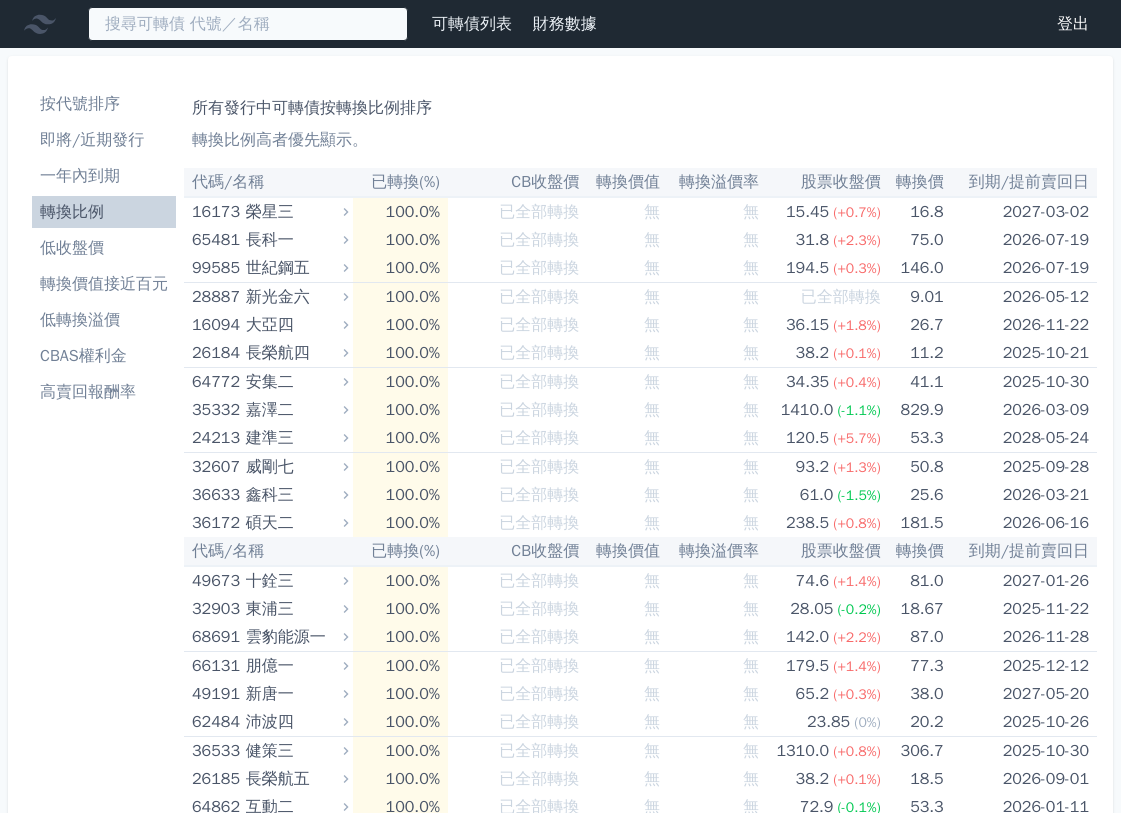click at bounding box center [248, 24] 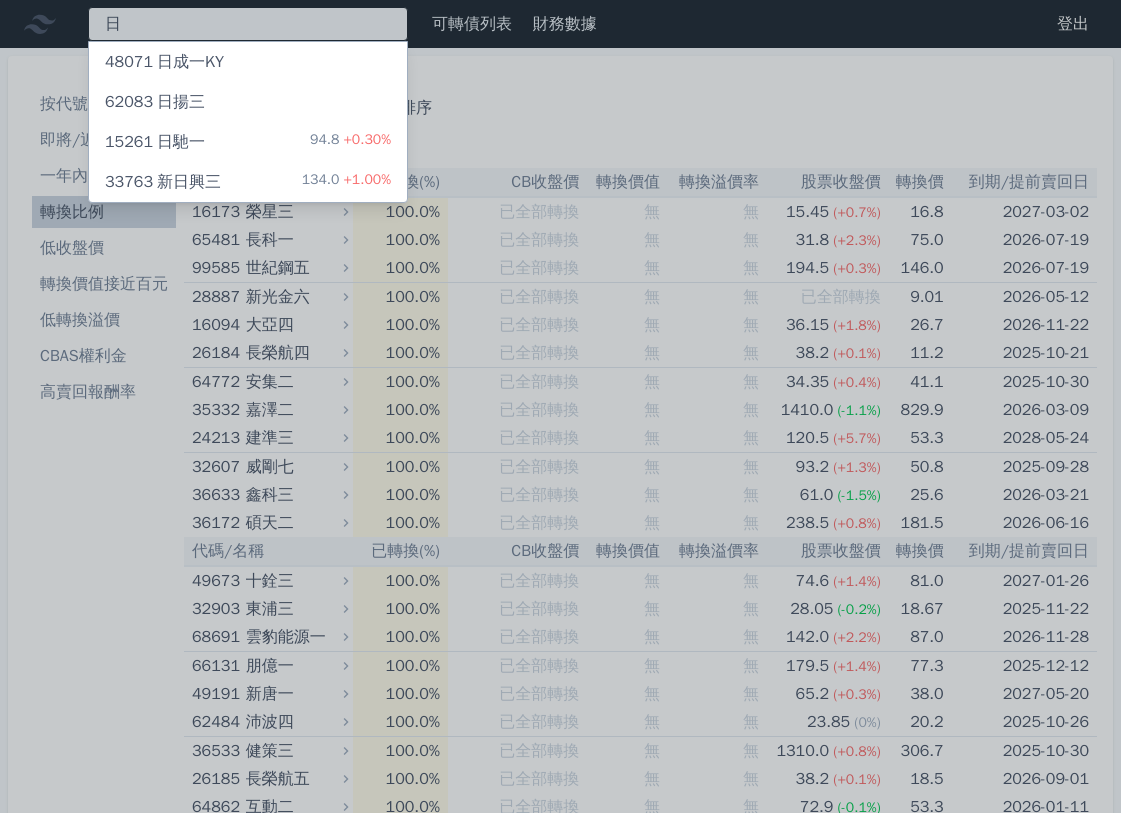 type on "日" 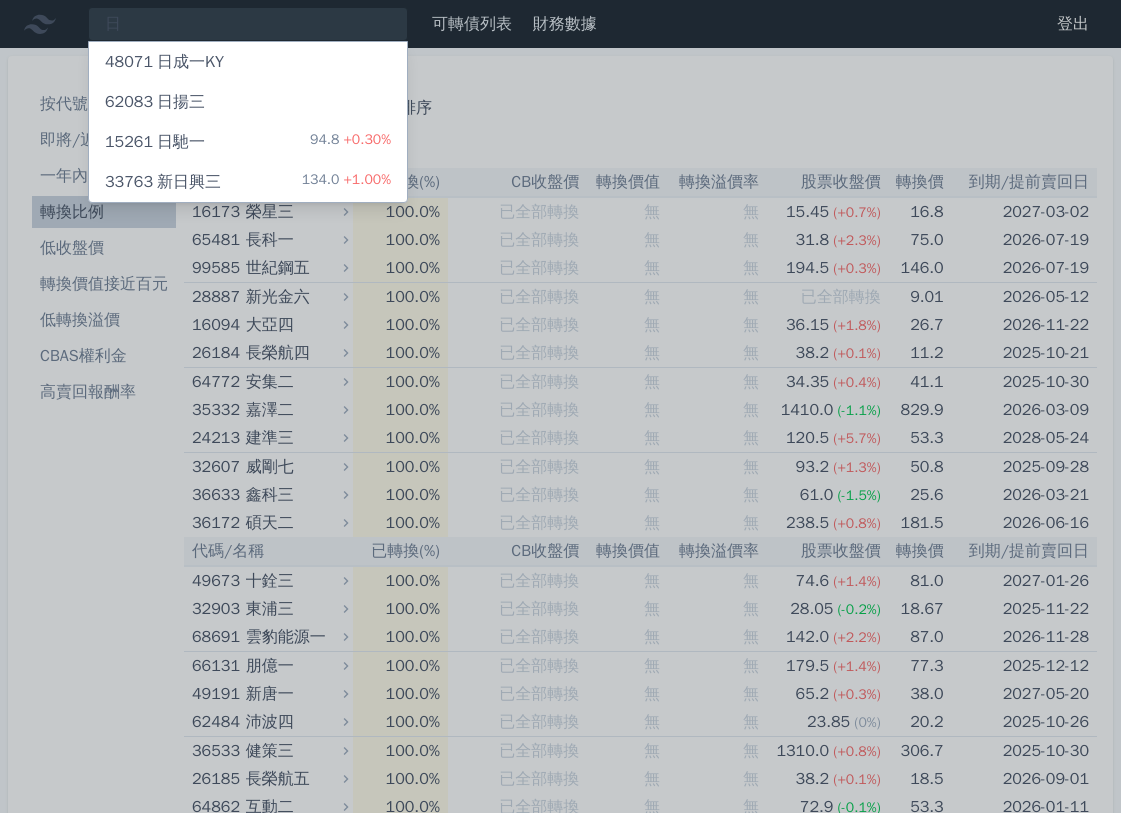 click at bounding box center (560, 406) 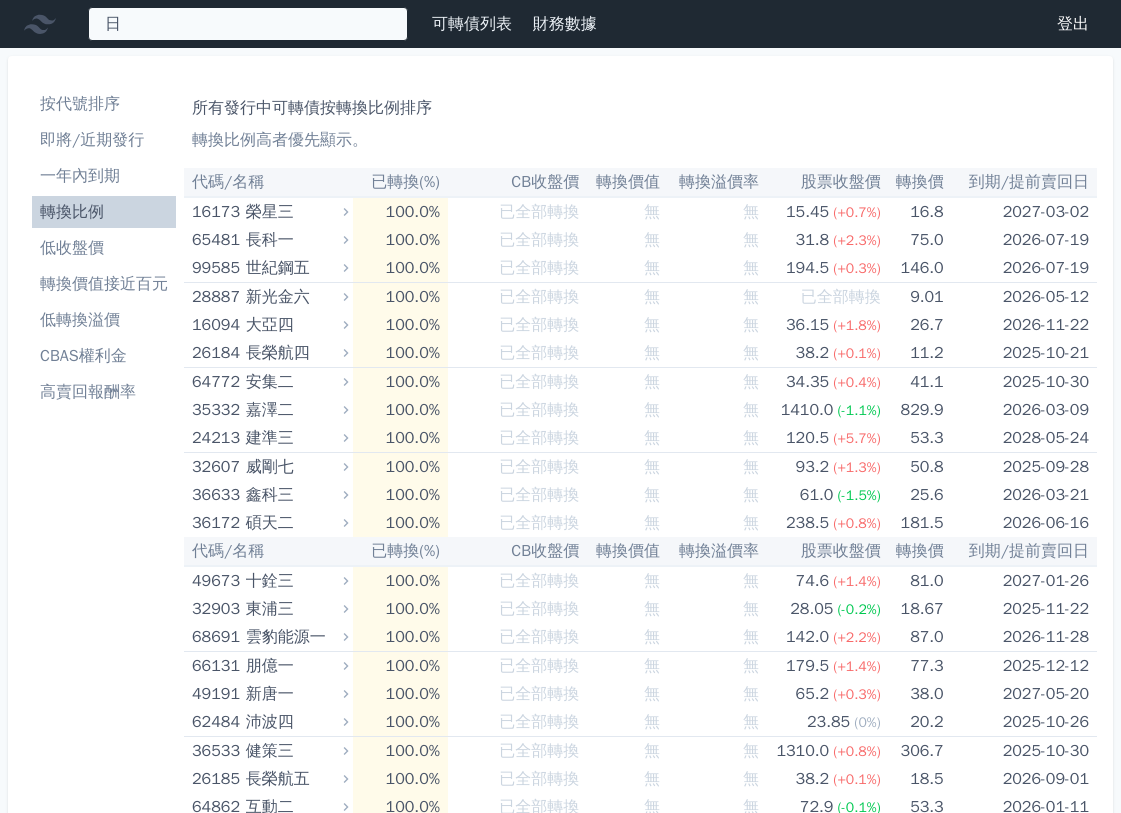 click on "日
[NUMBER] [COMPANY]
[NUMBER] [COMPANY]
[NUMBER] [COMPANY]
[PRICE] +[CHANGE]%
[NUMBER] [COMPANY]
[PRICE] +[CHANGE]%" at bounding box center [248, 24] 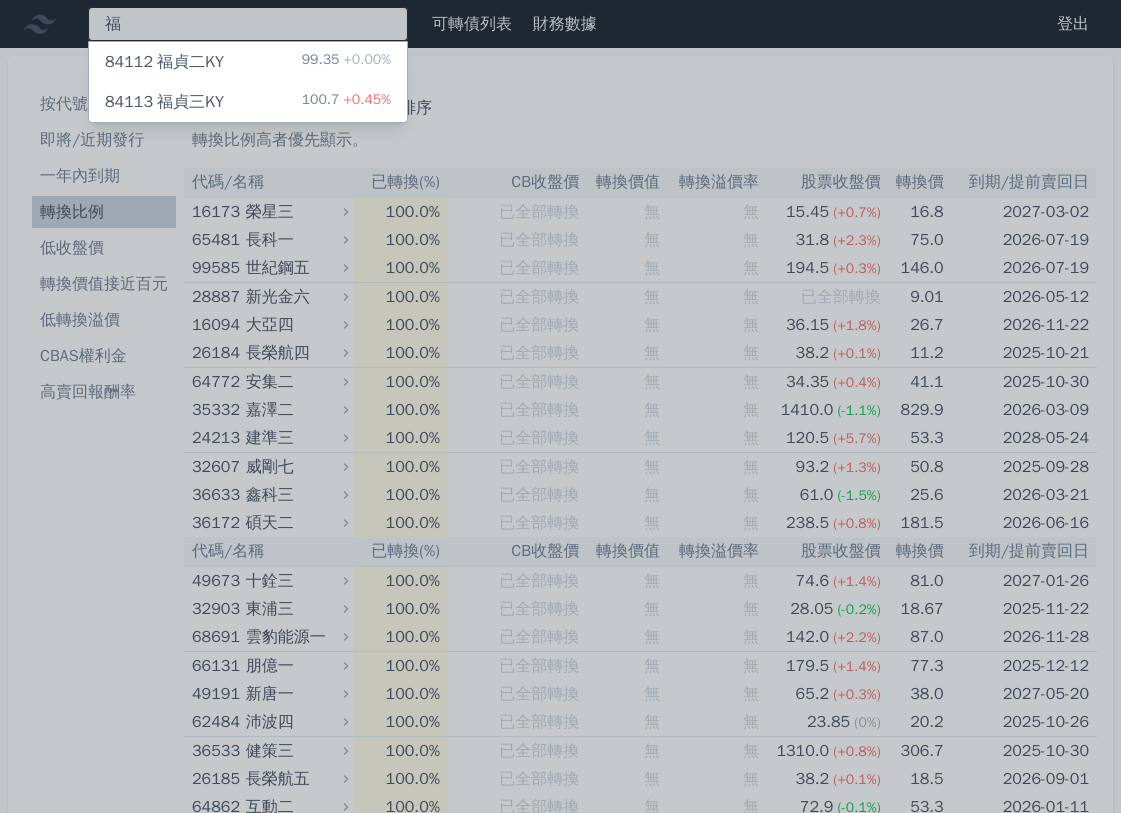 type on "福" 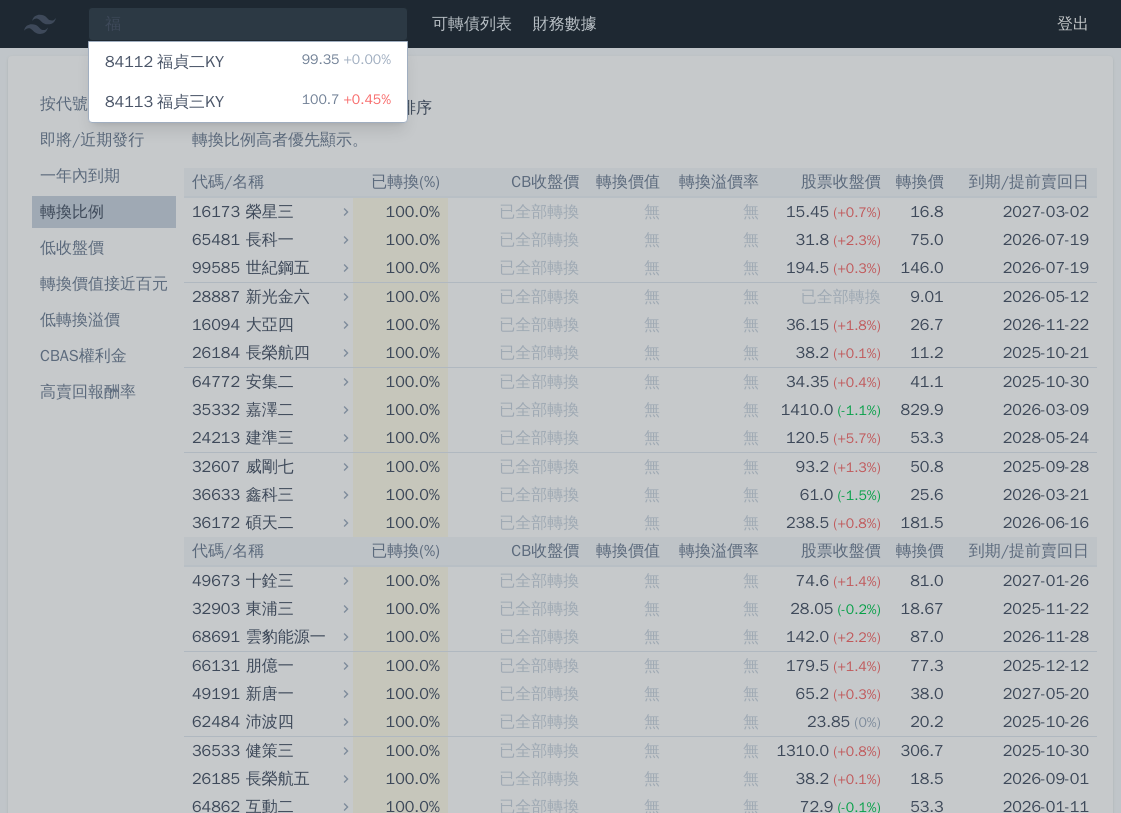 click on "[NUMBER] [COMPANY]
[PRICE] +[CHANGE]%" at bounding box center [248, 102] 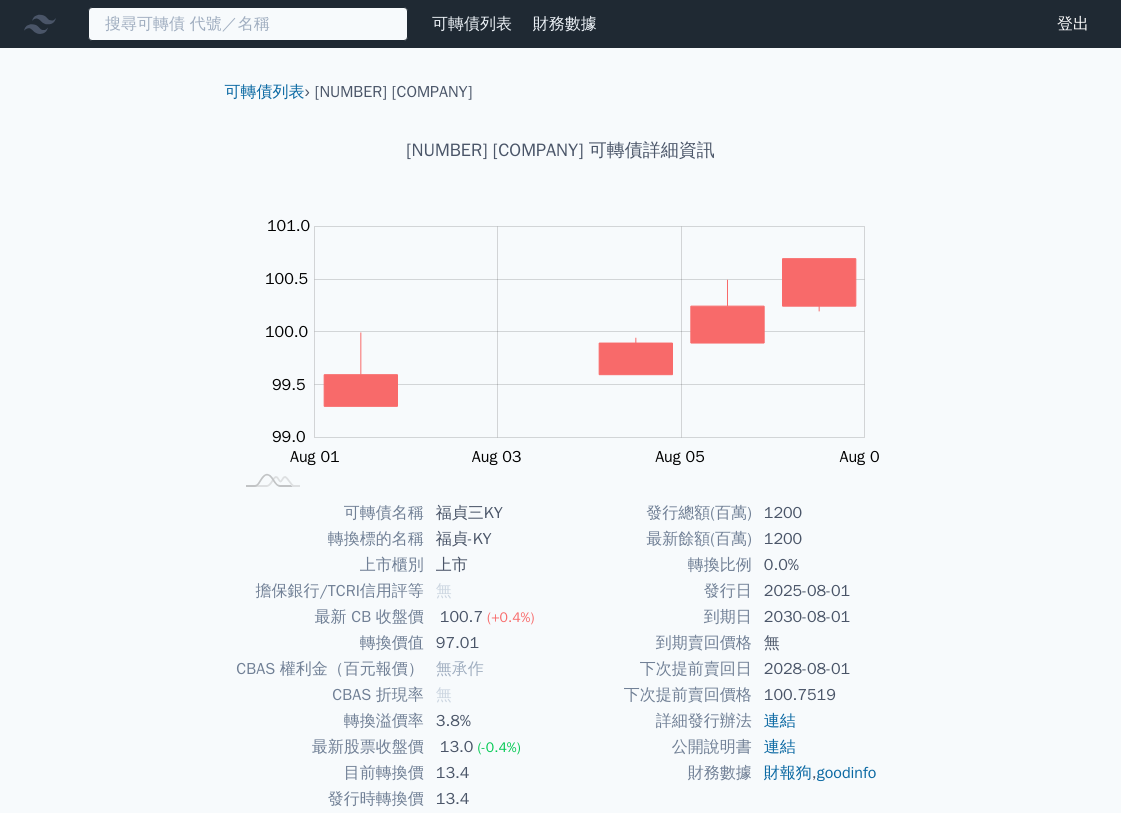 click at bounding box center [248, 24] 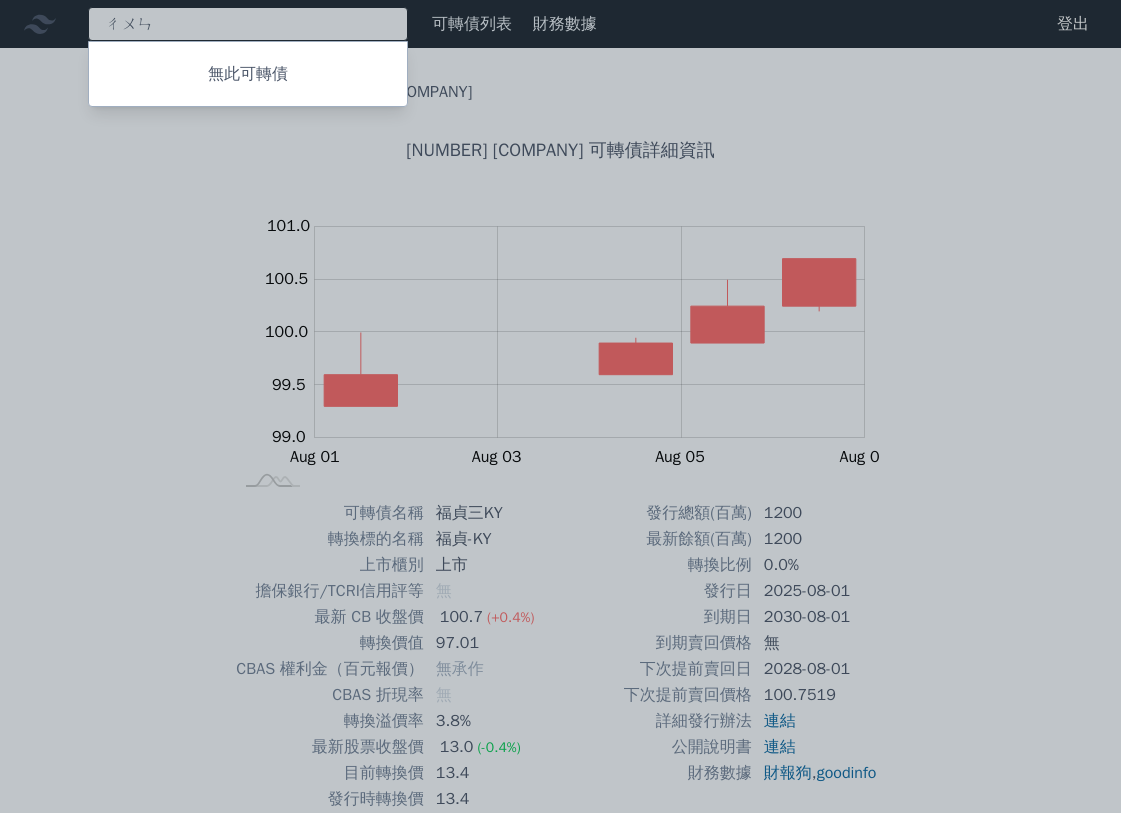 type on "春" 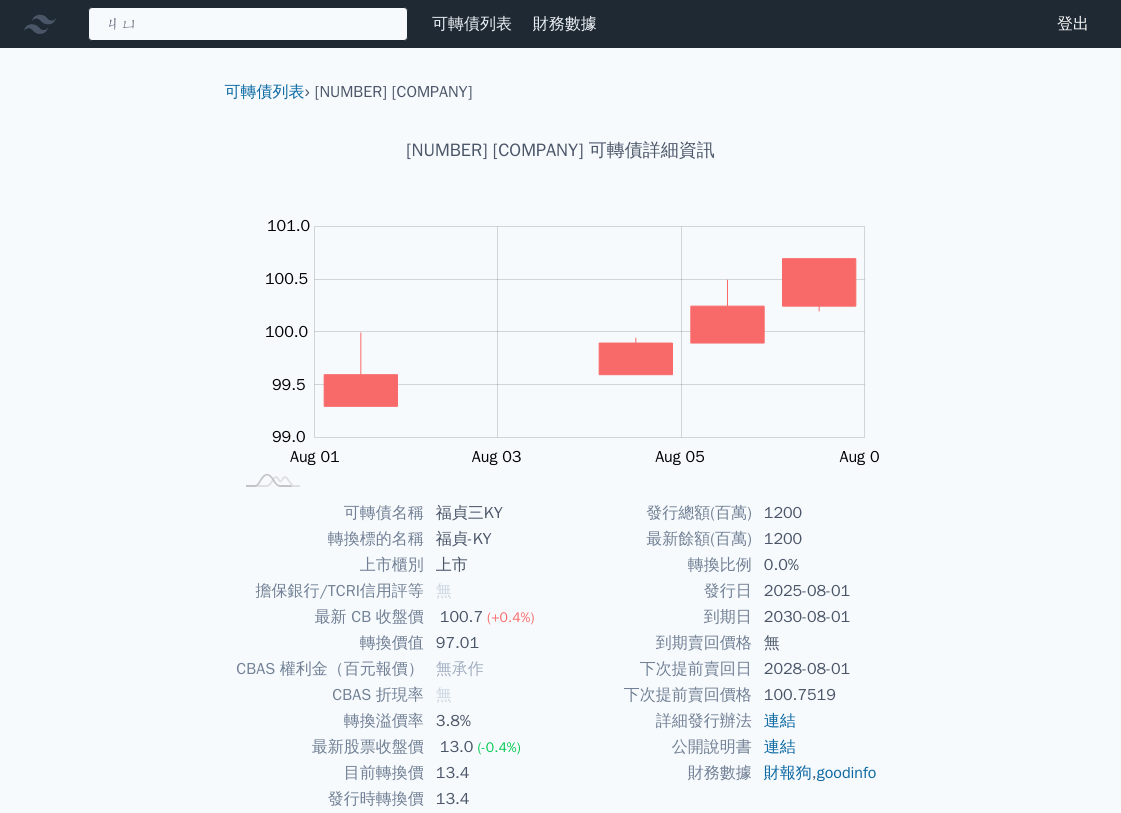 type on "聚" 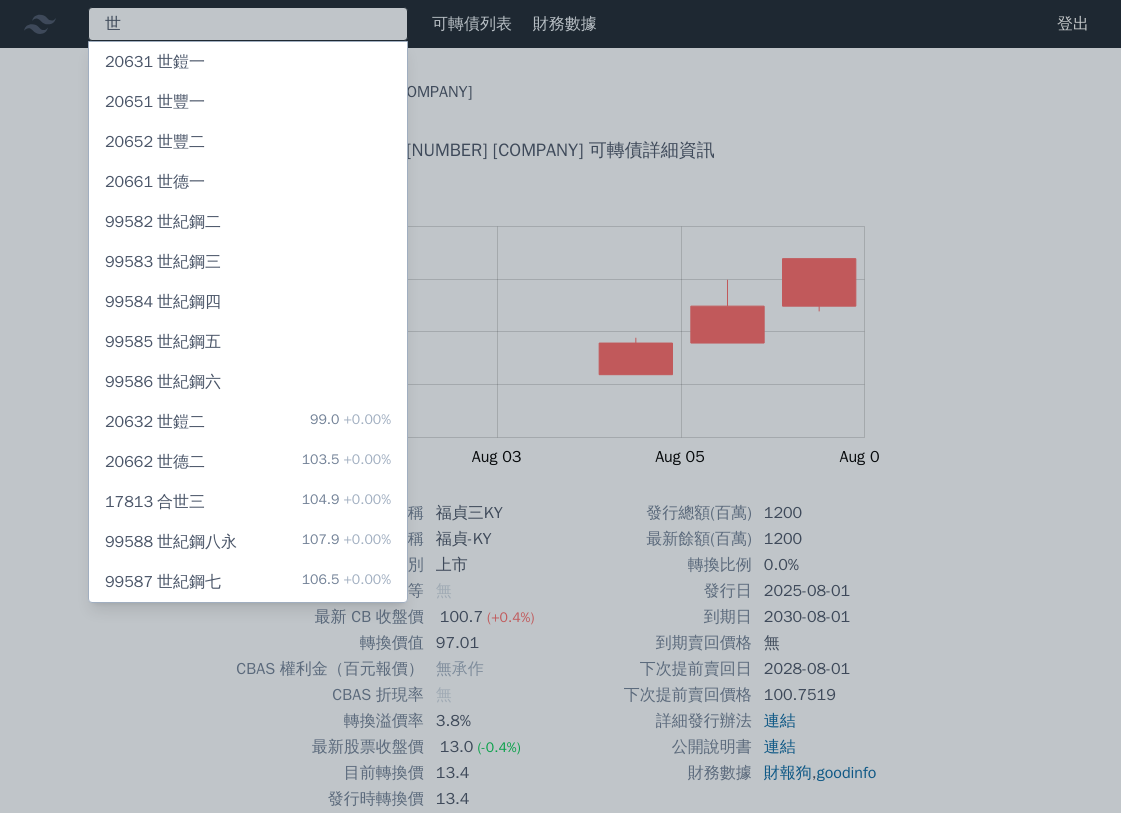 type on "世" 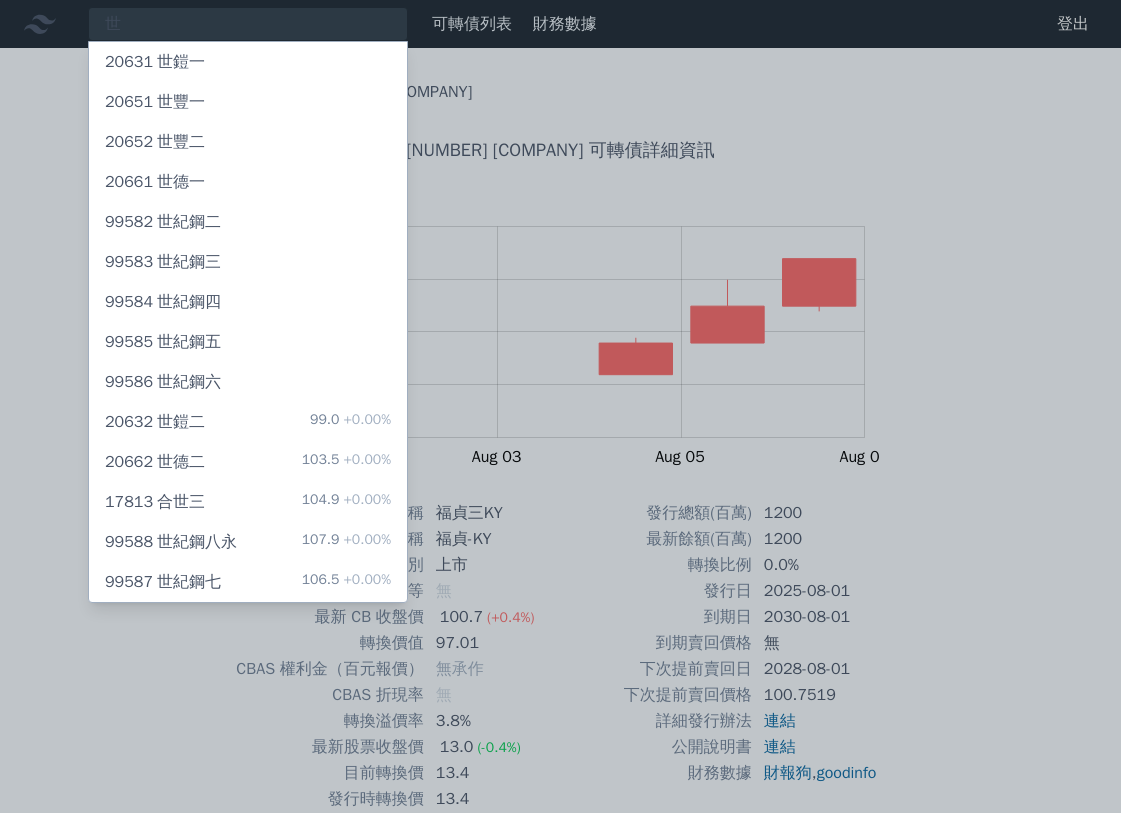 click on "[NUMBER] [COMPANY]
[PRICE] +[CHANGE]%" at bounding box center (248, 502) 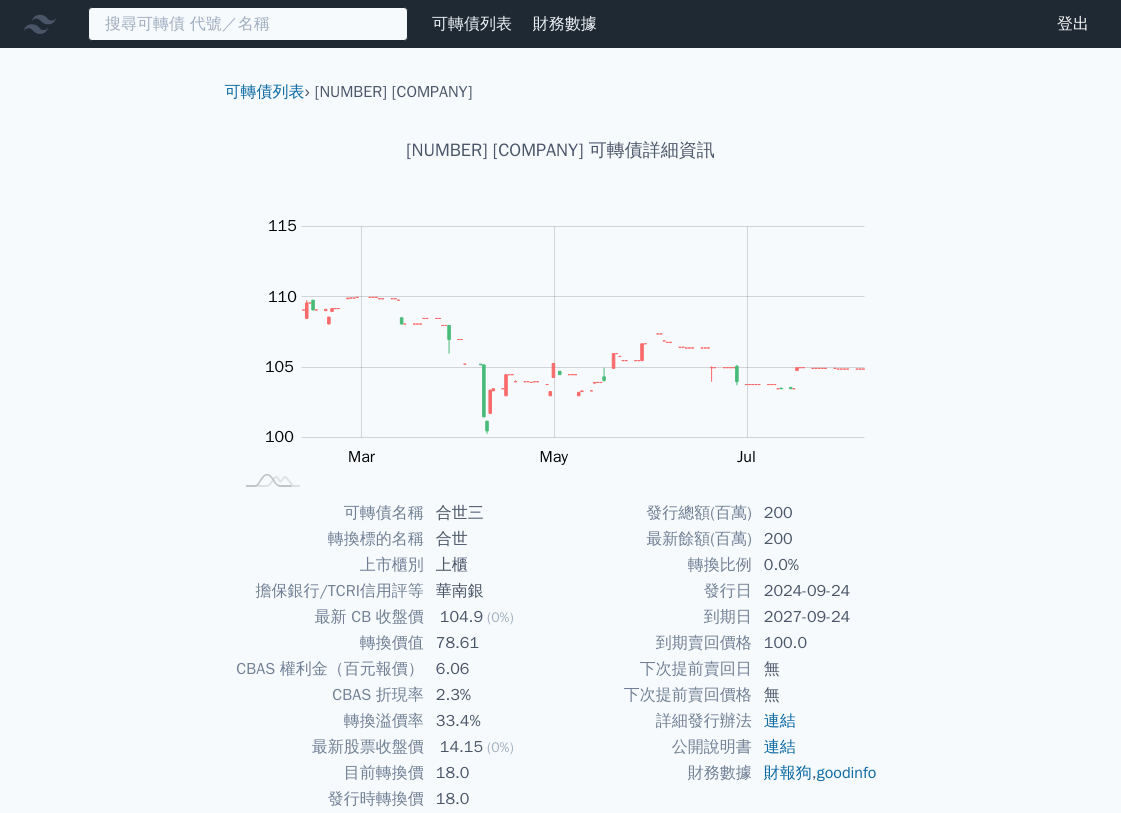 click at bounding box center [248, 24] 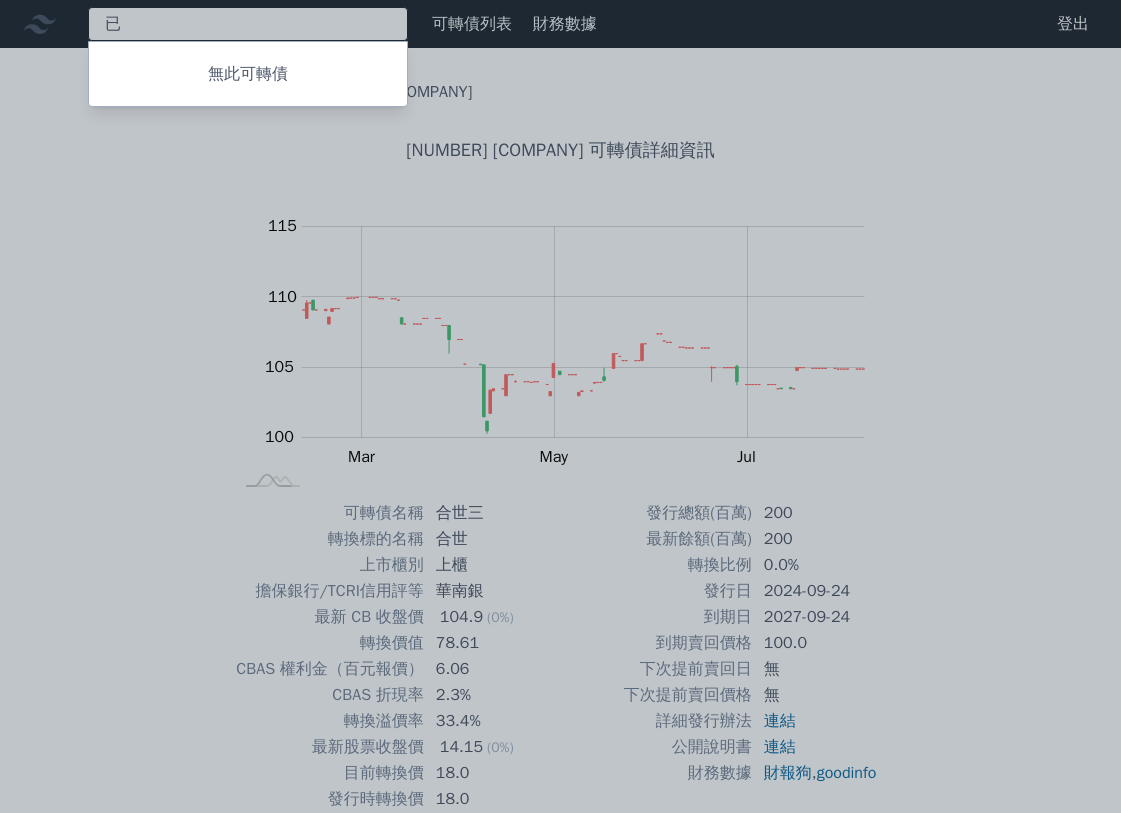 type on "乙" 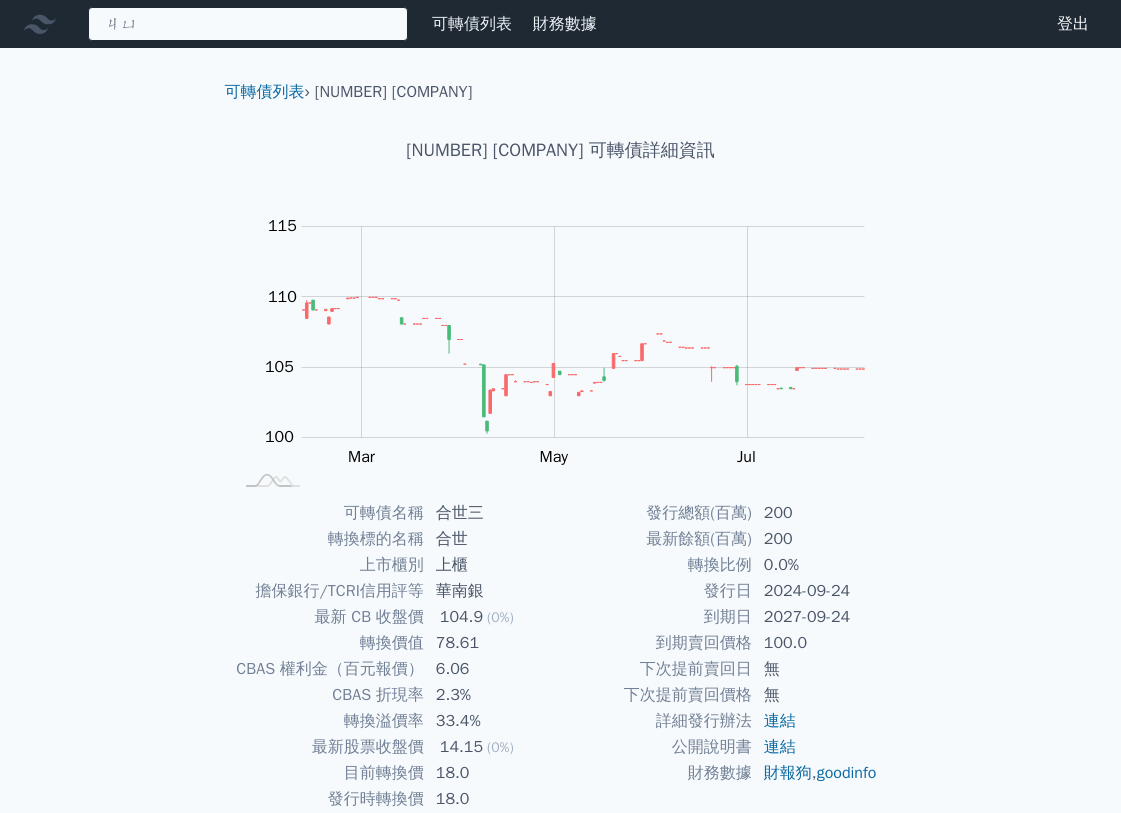 type on "舉" 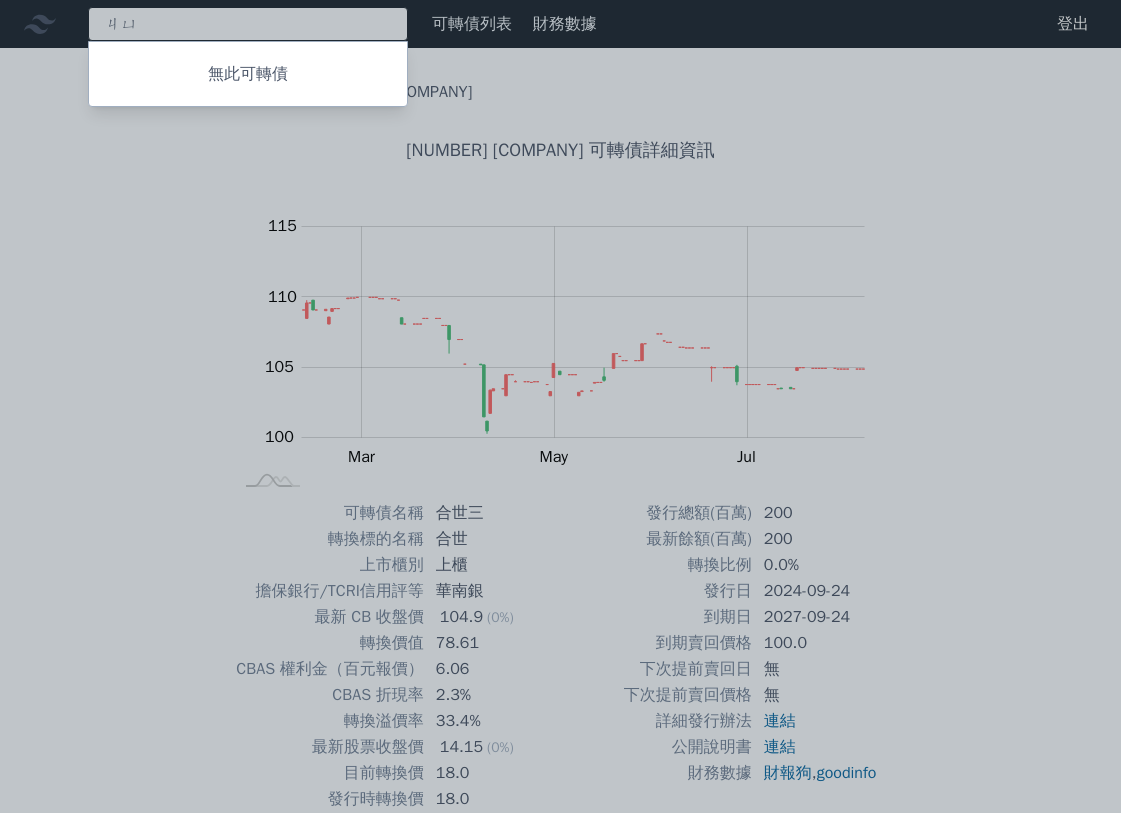 type on "聚" 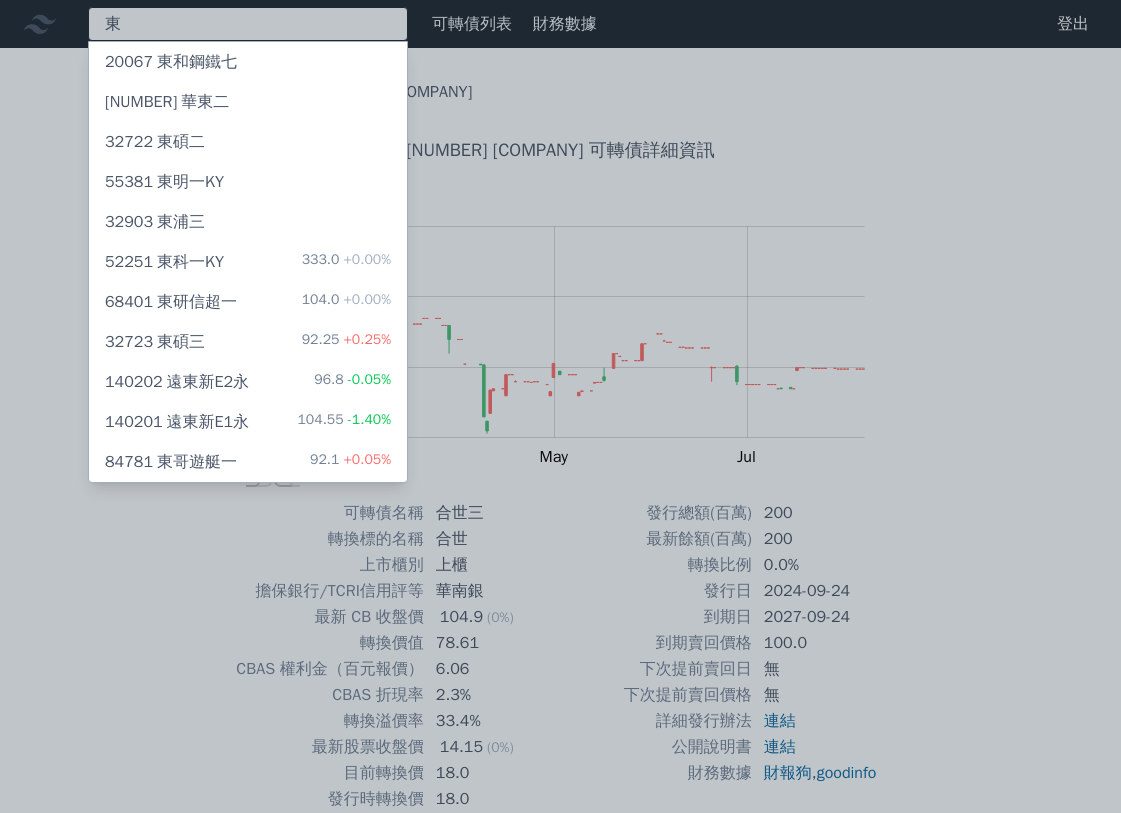 type on "東" 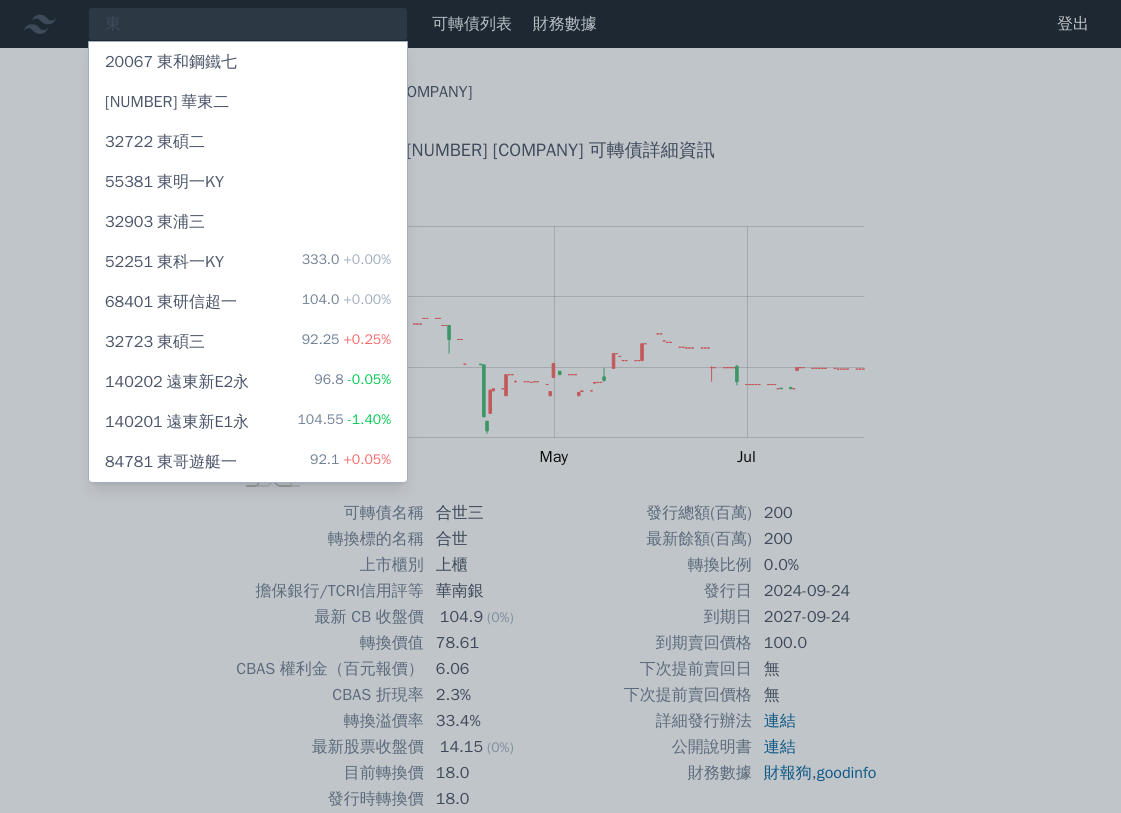 click on "68401 東研信超一
104.0 +0.00%" at bounding box center (248, 302) 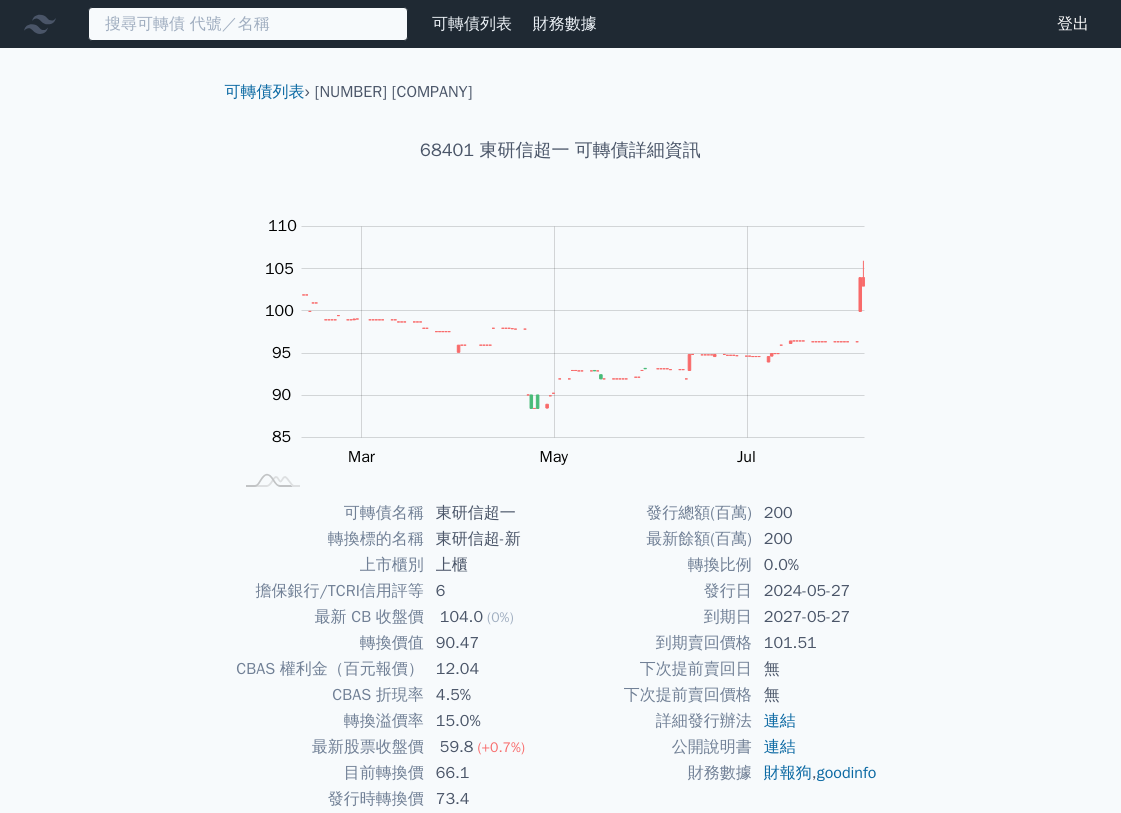 click at bounding box center (248, 24) 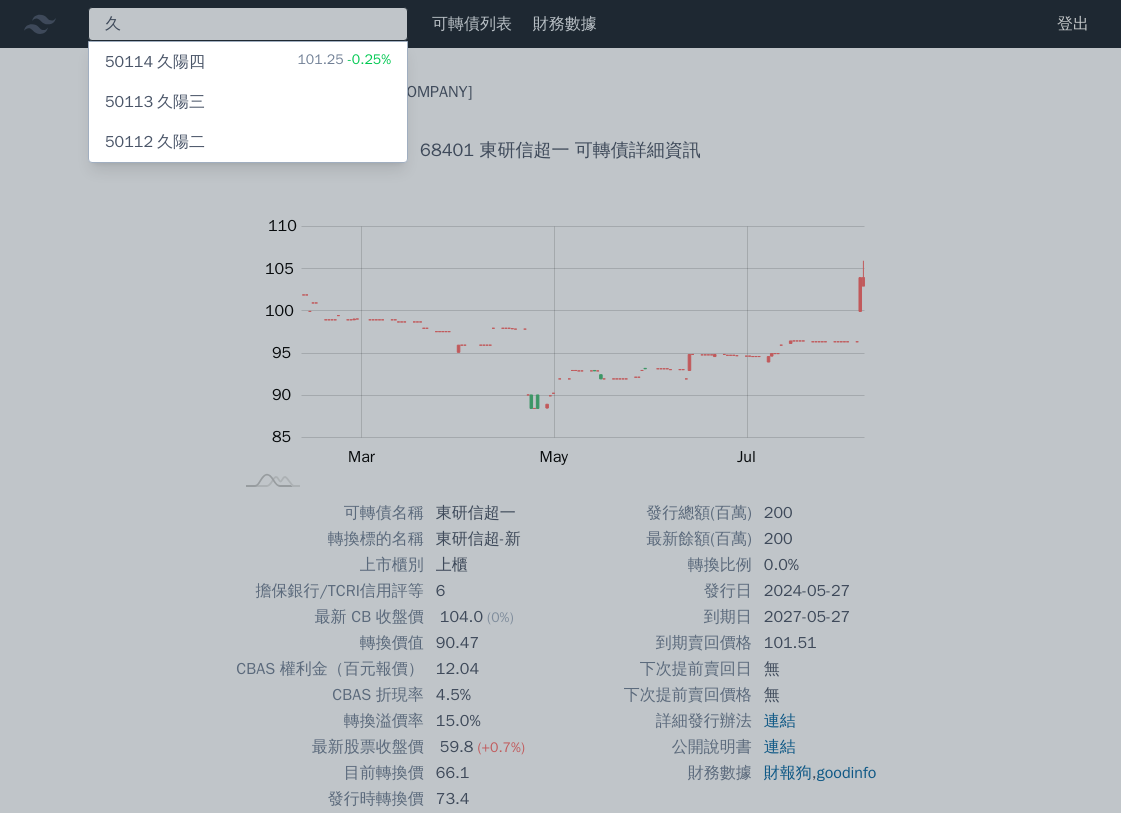 type on "久" 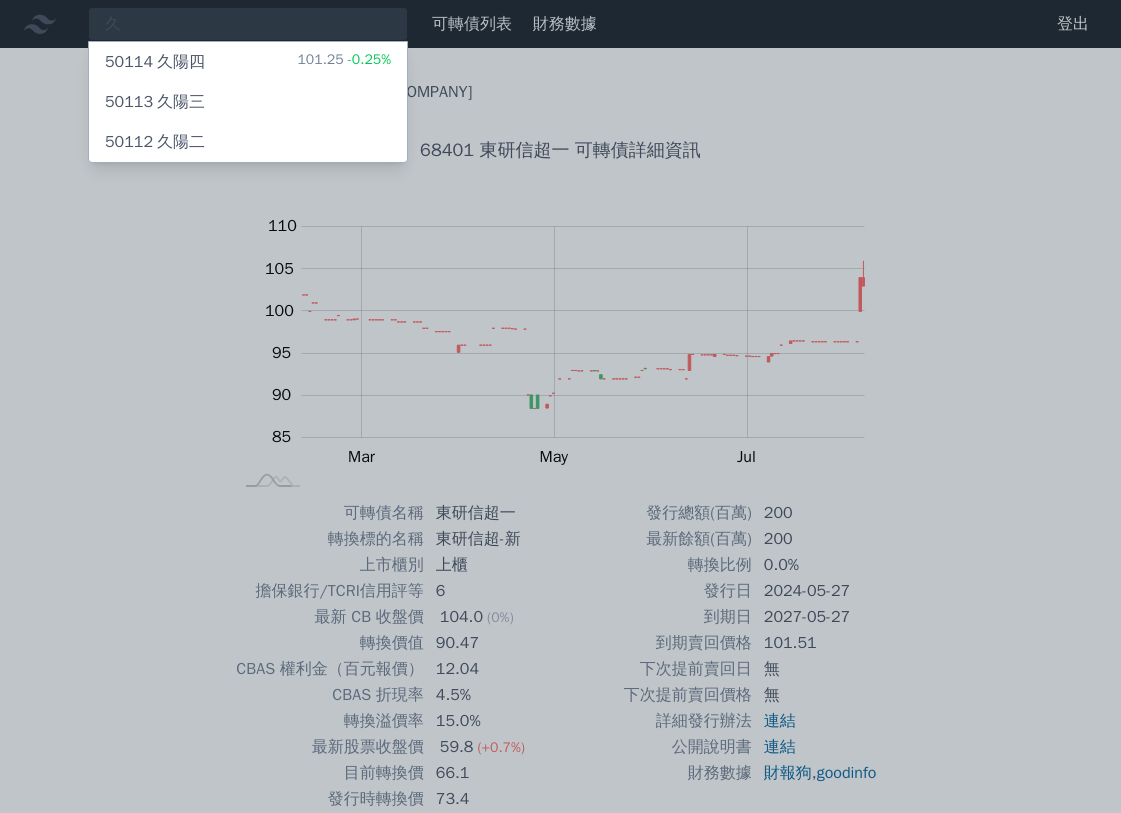 click on "[NUMBER] [COMPANY]
[PRICE] -[CHANGE]%" at bounding box center (248, 62) 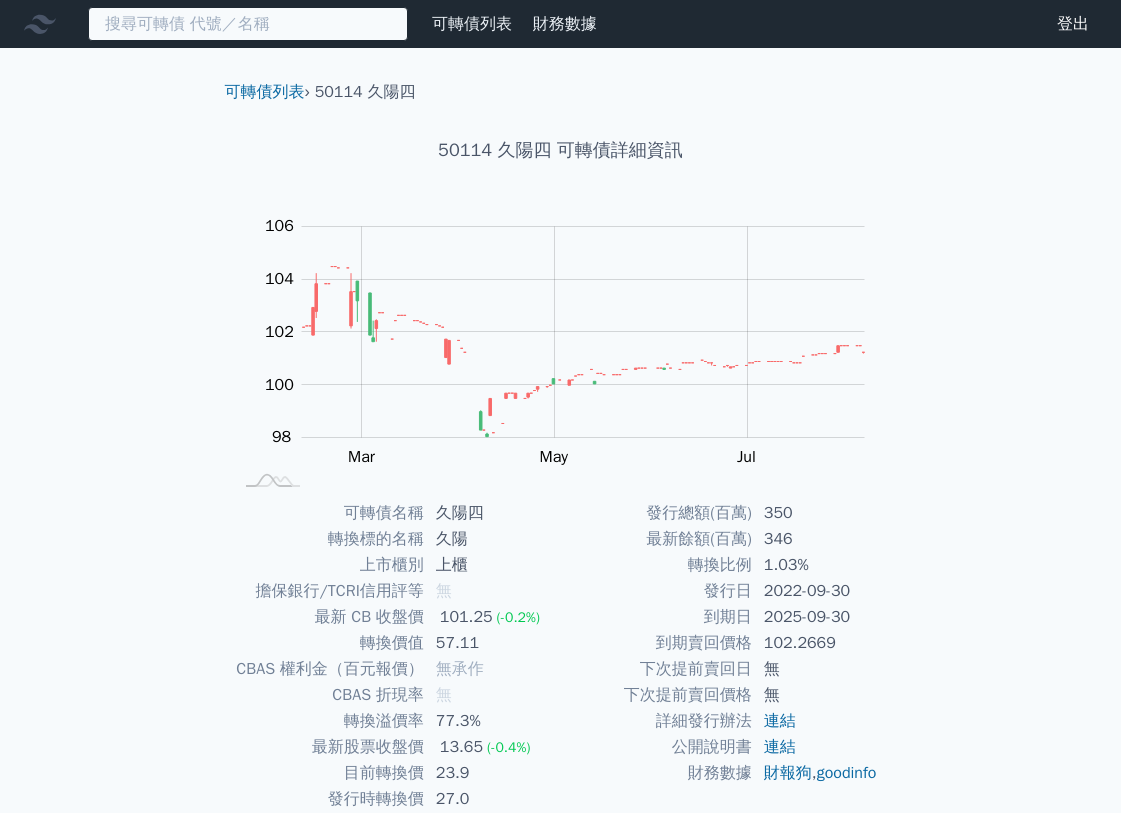 click at bounding box center [248, 24] 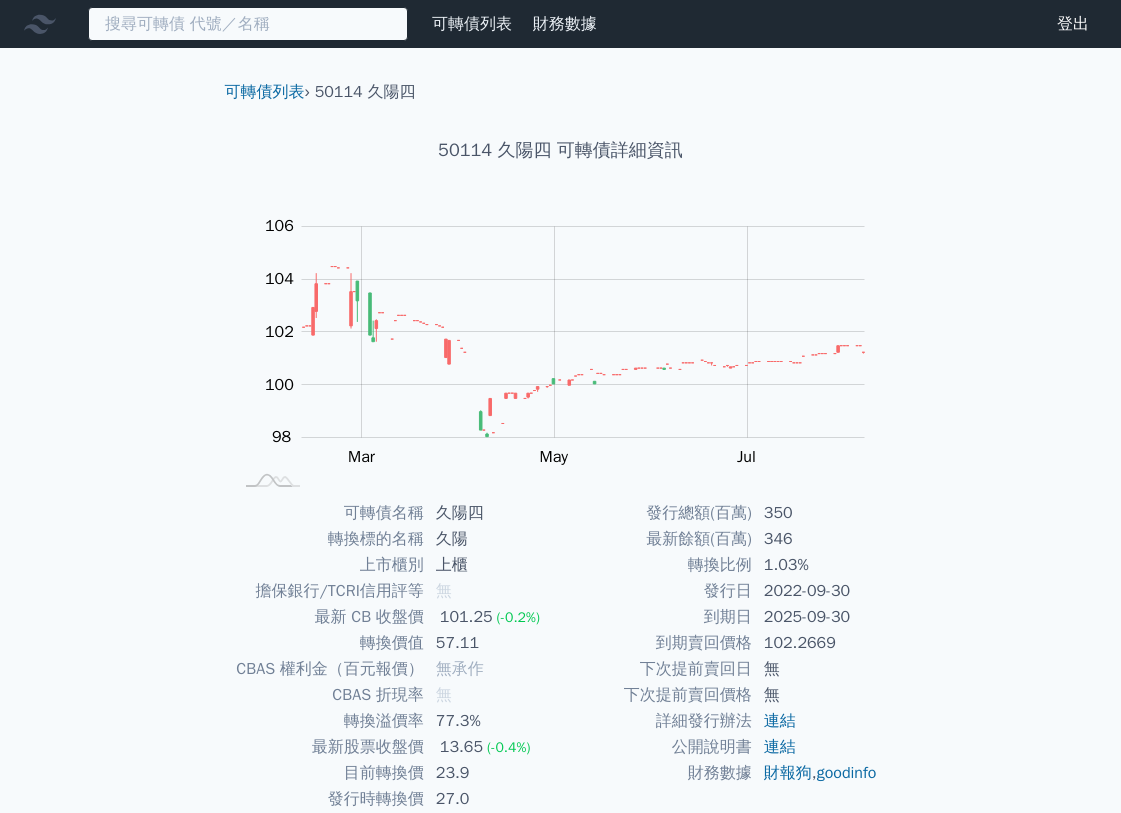 click at bounding box center [248, 24] 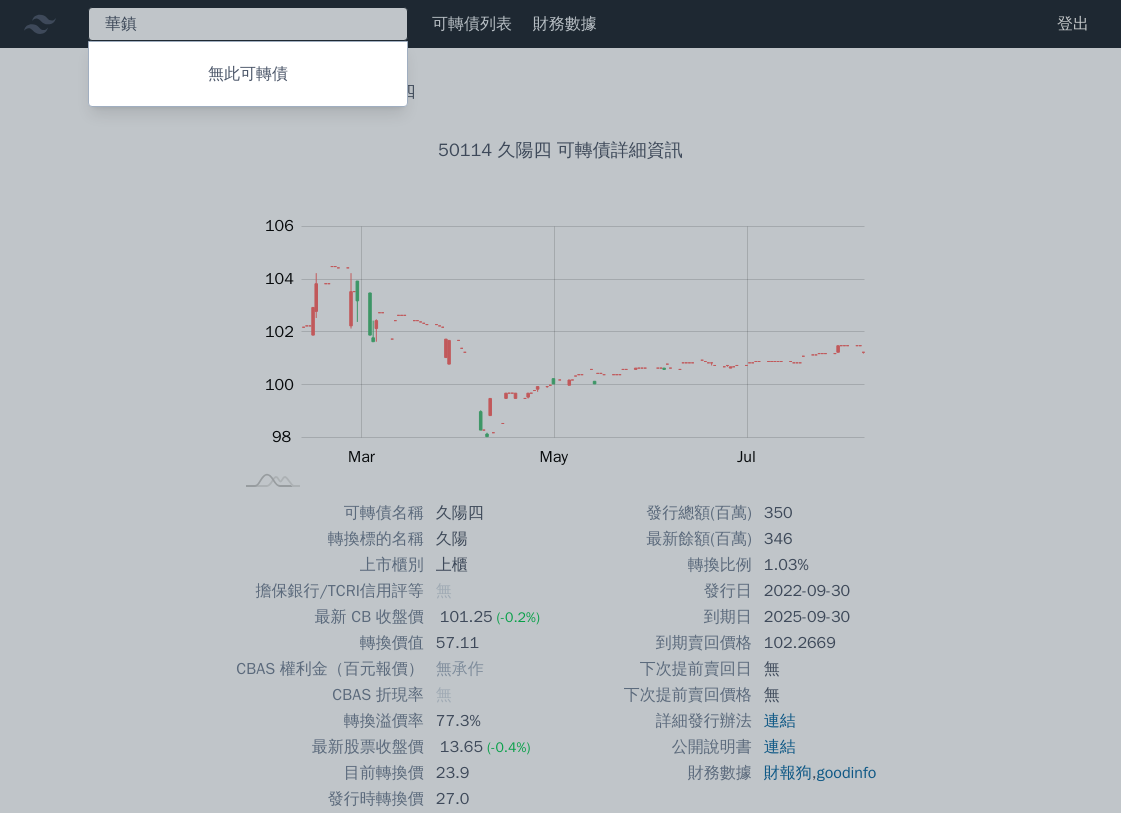 type on "華" 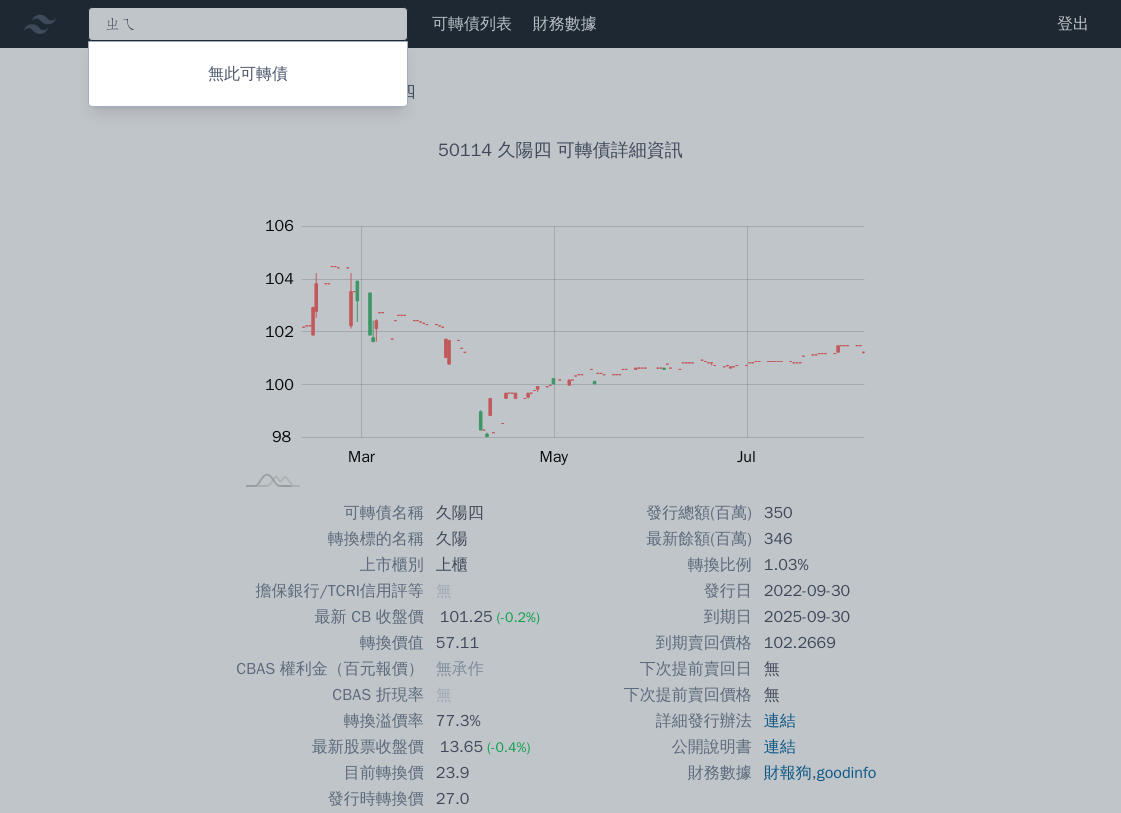 type on "這" 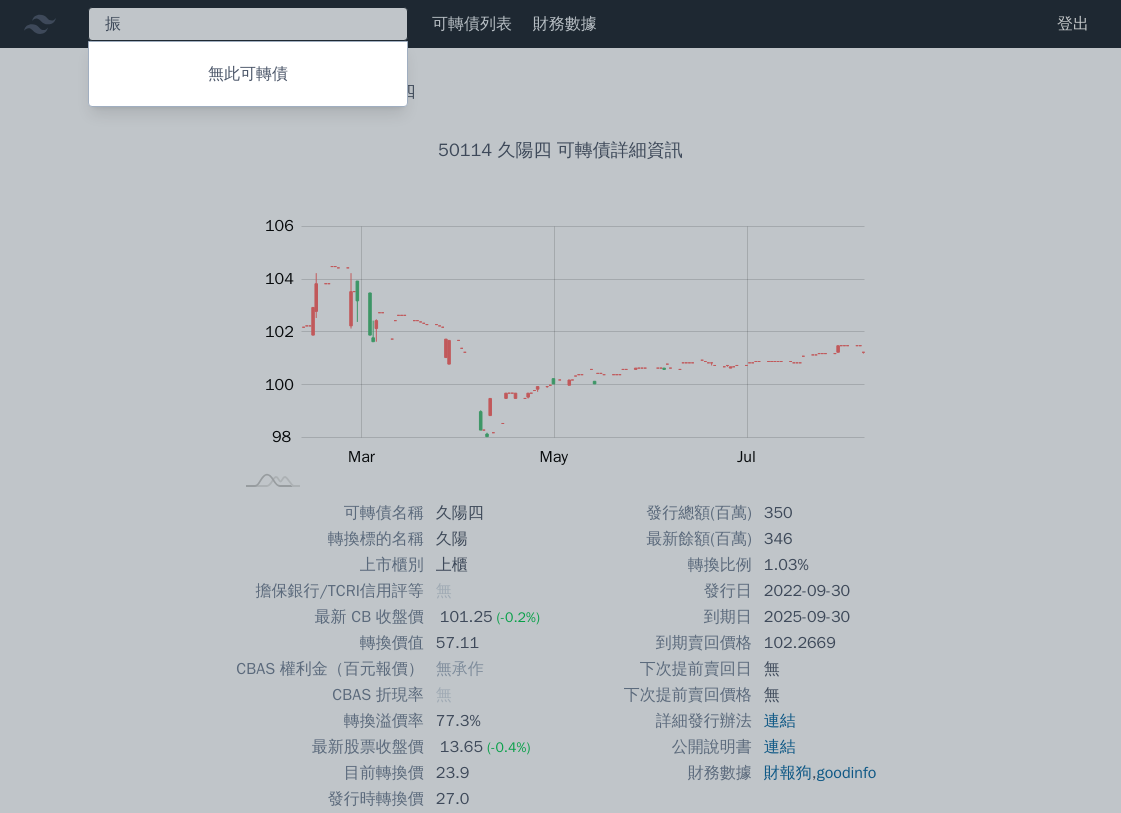 type on "震" 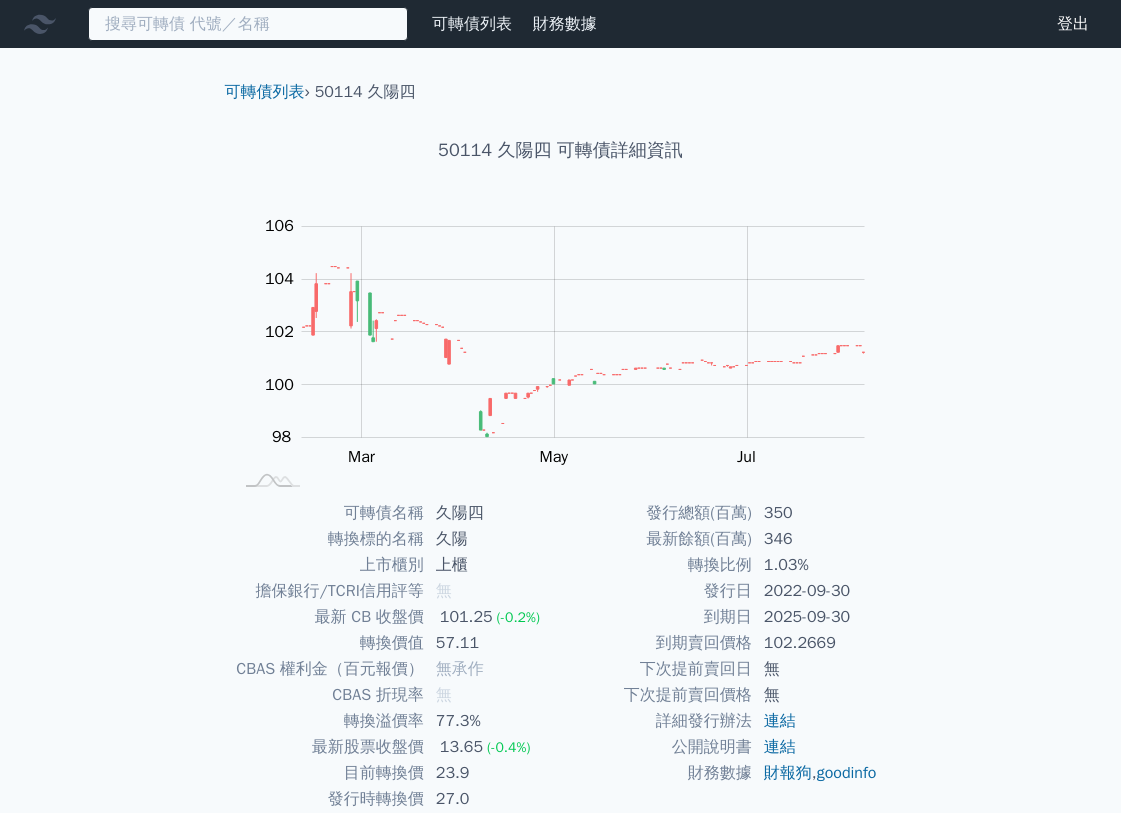 click at bounding box center [248, 24] 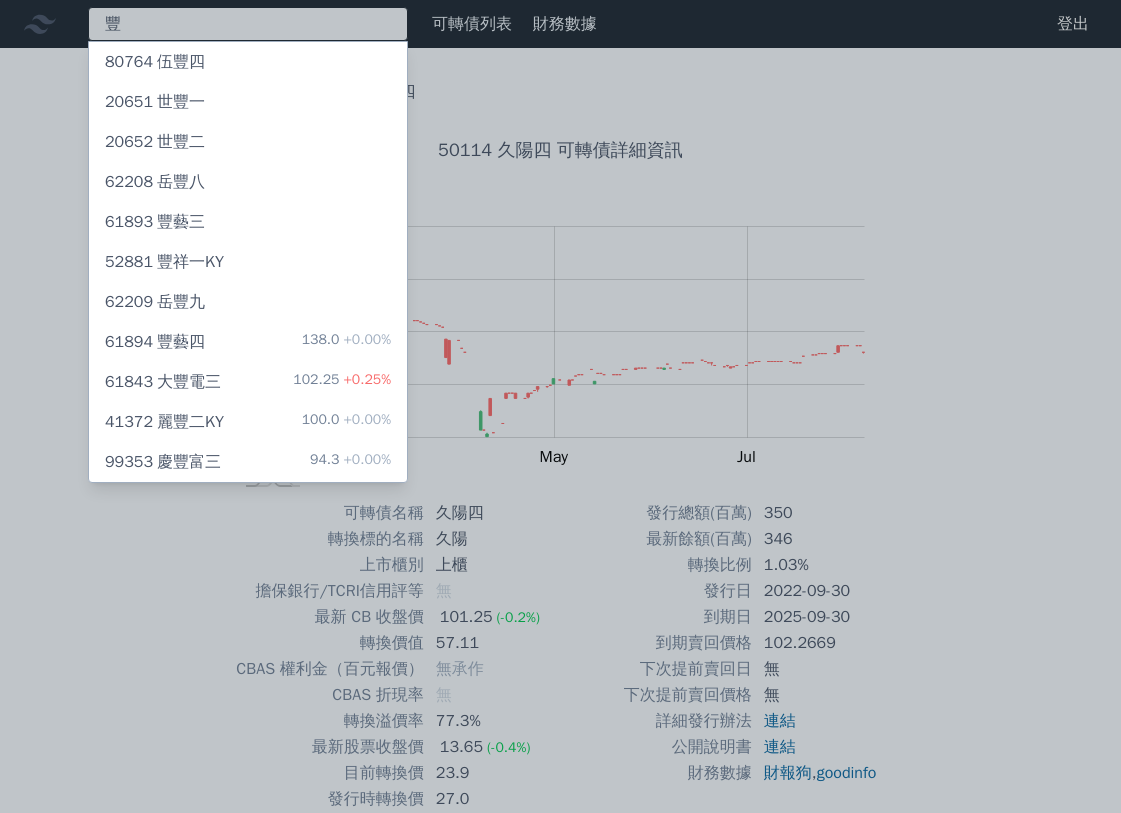 type on "豐" 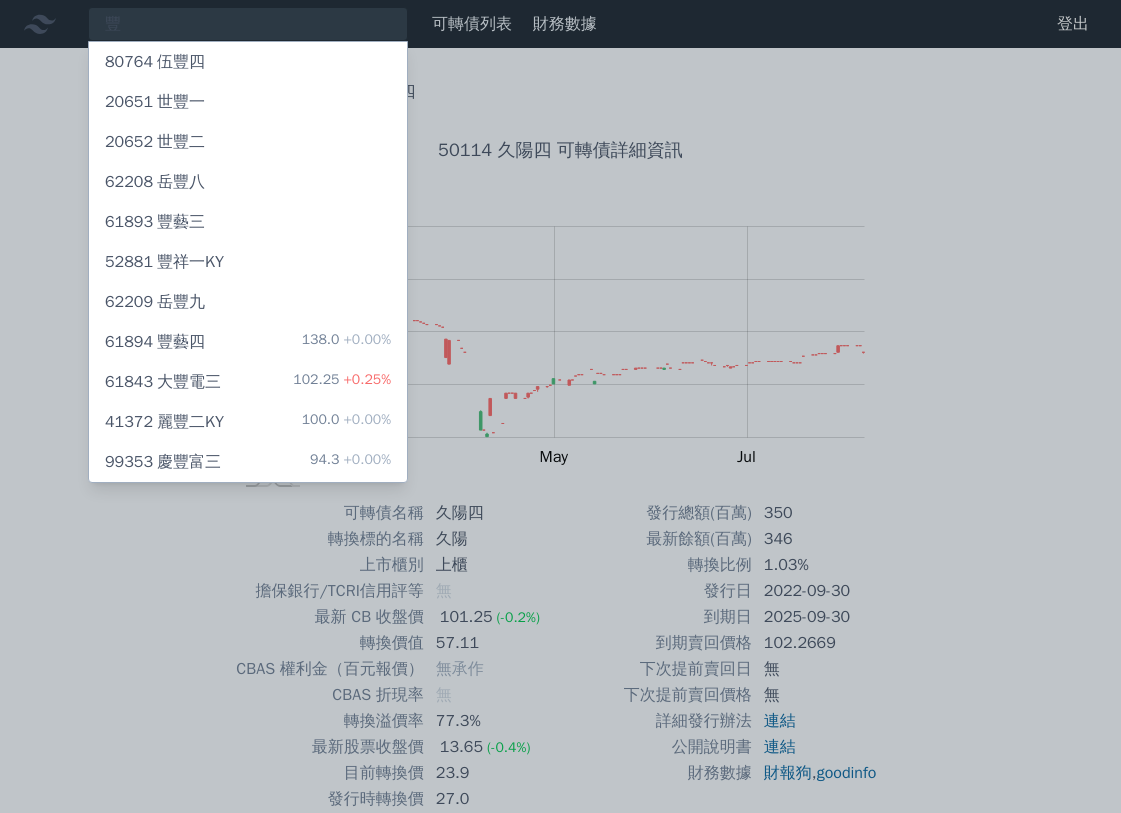 click on "[NUMBER] [COMPANY]" at bounding box center (155, 342) 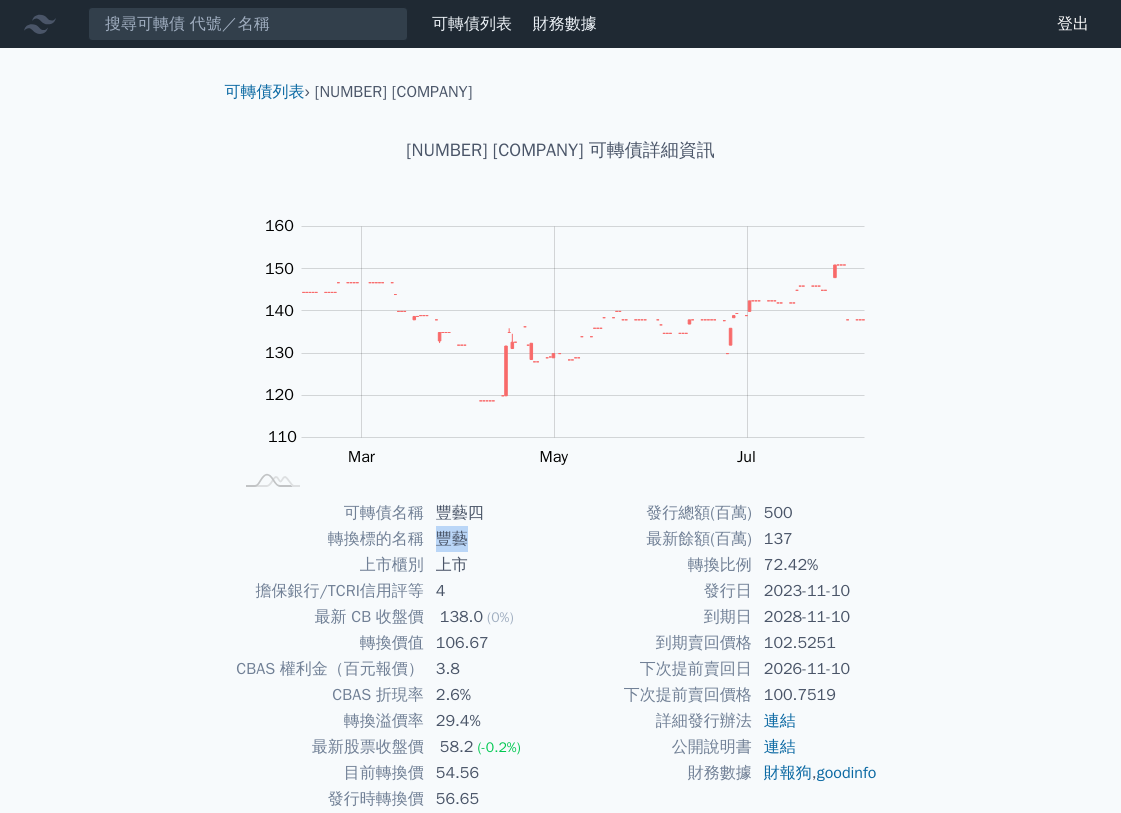drag, startPoint x: 441, startPoint y: 532, endPoint x: 476, endPoint y: 529, distance: 35.128338 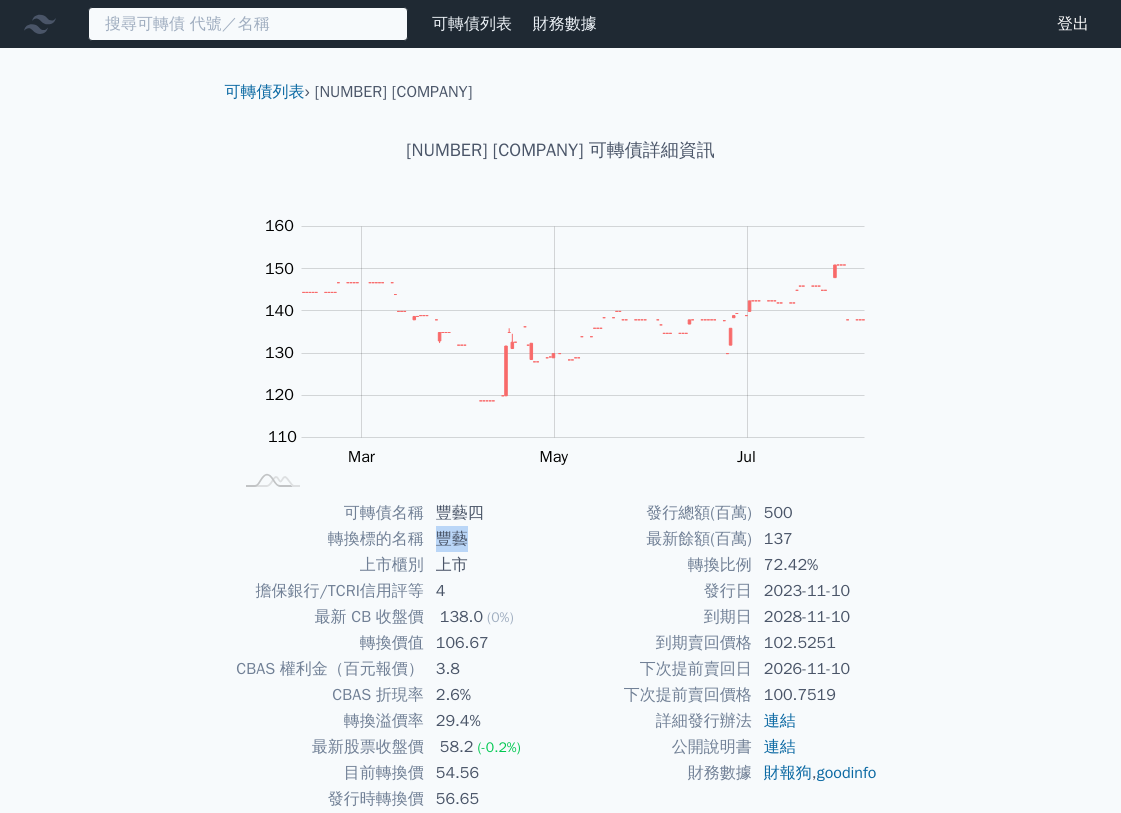 click at bounding box center (248, 24) 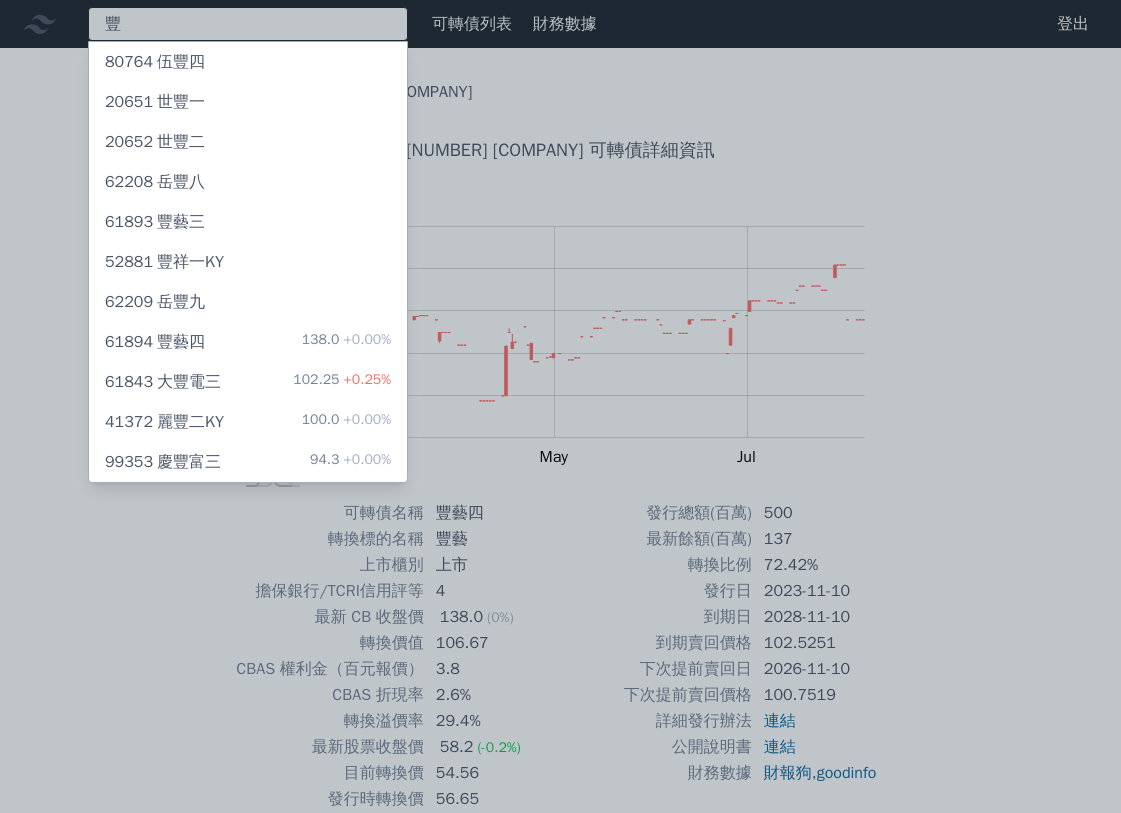 type on "豐" 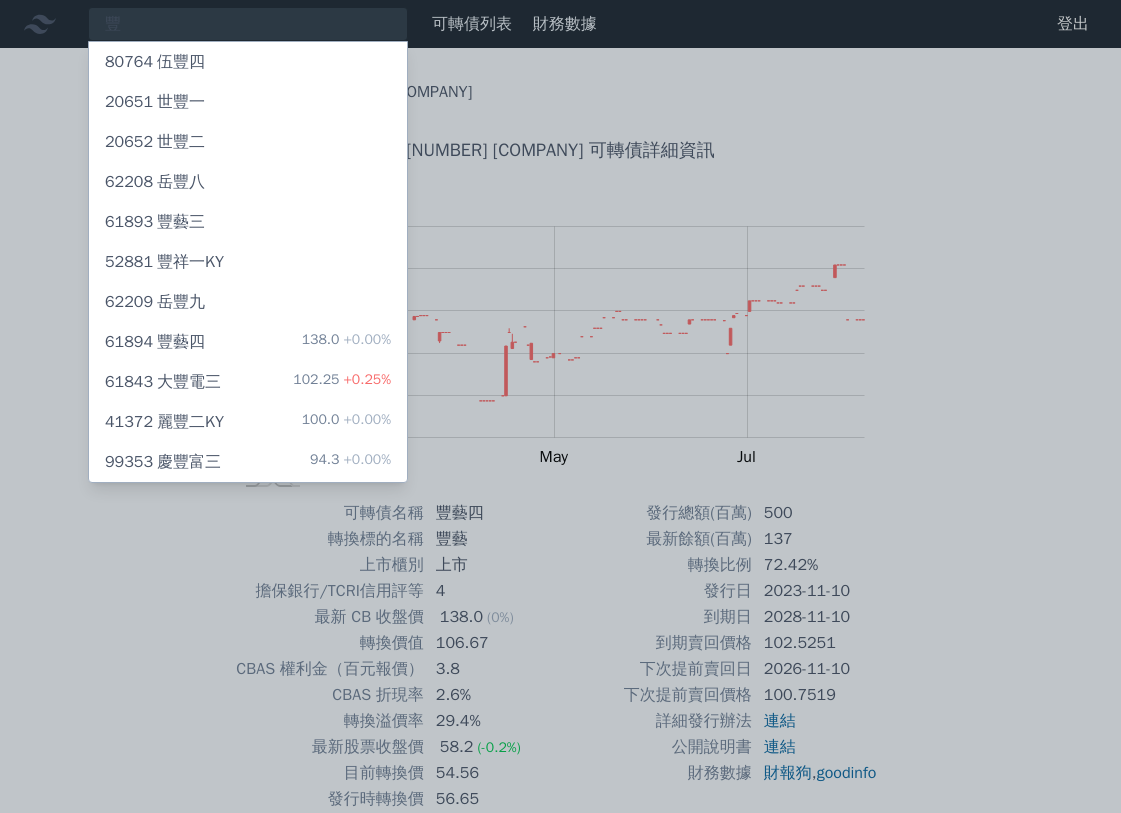 click on "[NUMBER] [COMPANY]" at bounding box center [163, 382] 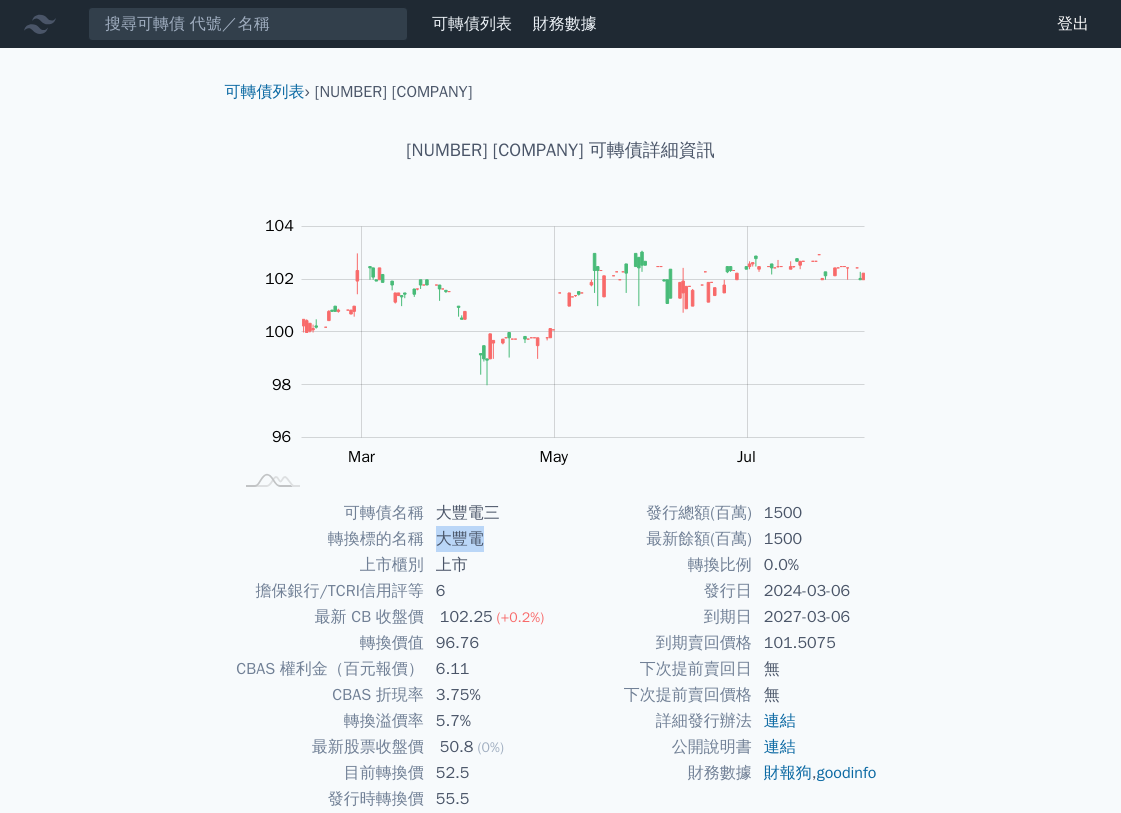 drag, startPoint x: 440, startPoint y: 533, endPoint x: 483, endPoint y: 529, distance: 43.185646 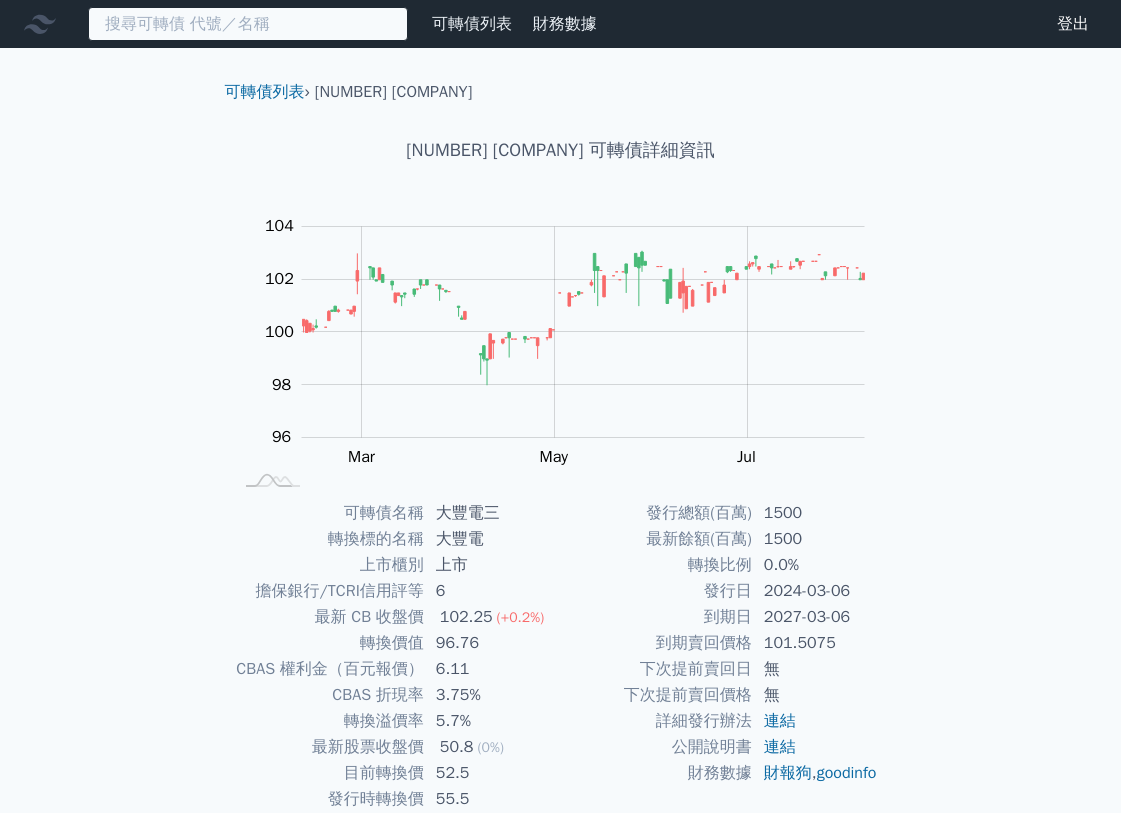 click at bounding box center (248, 24) 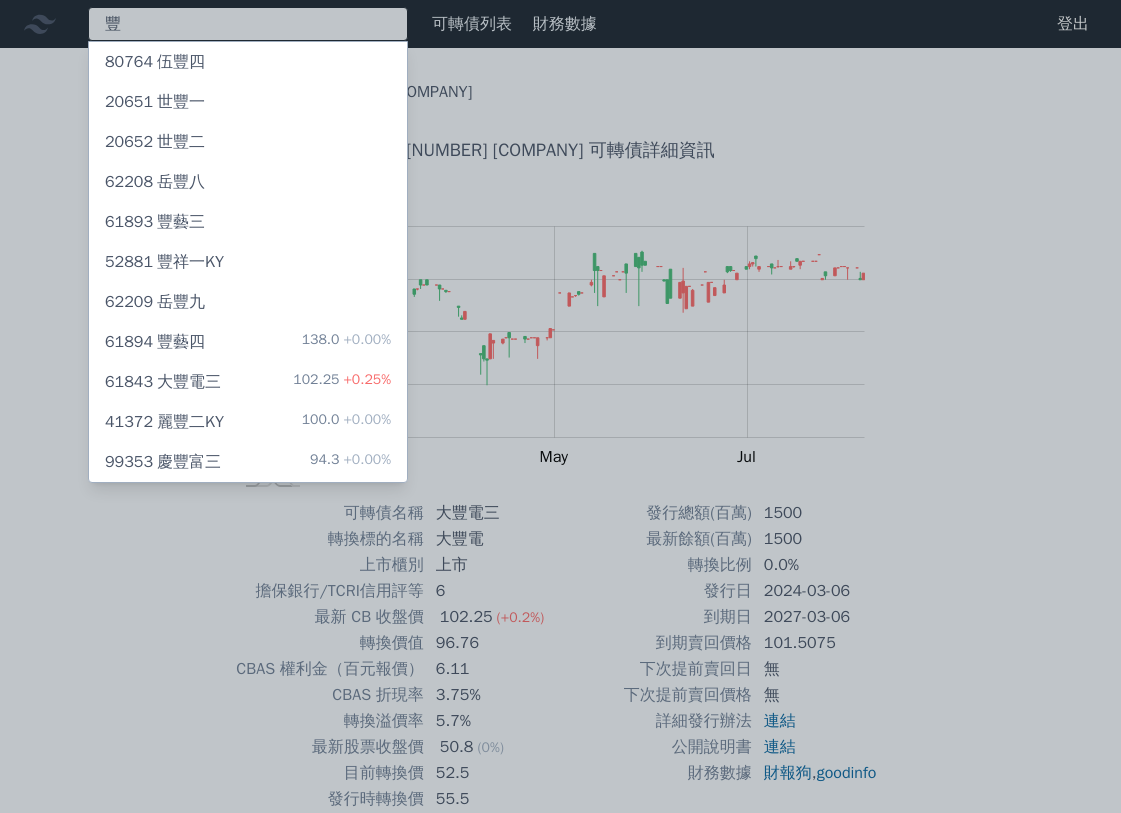 type on "豐" 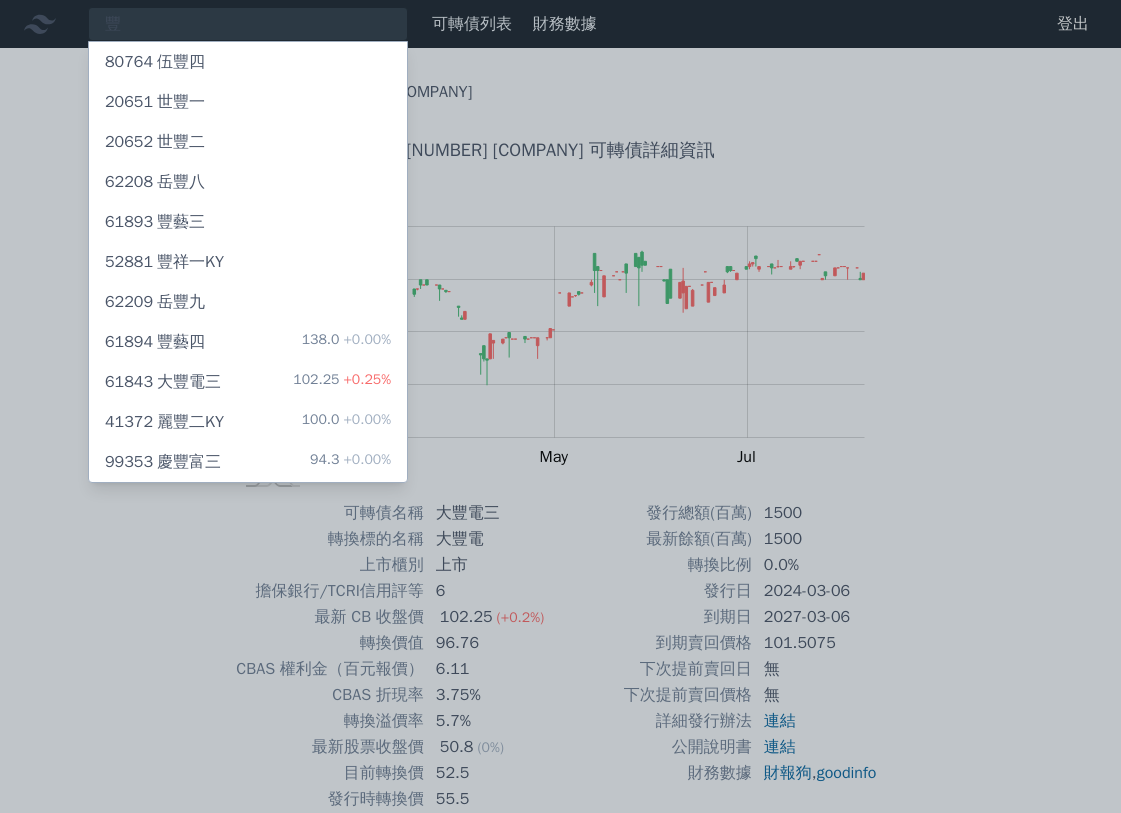 click on "[NUMBER] [COMPANY]
[PRICE] +[CHANGE]%" at bounding box center (248, 422) 